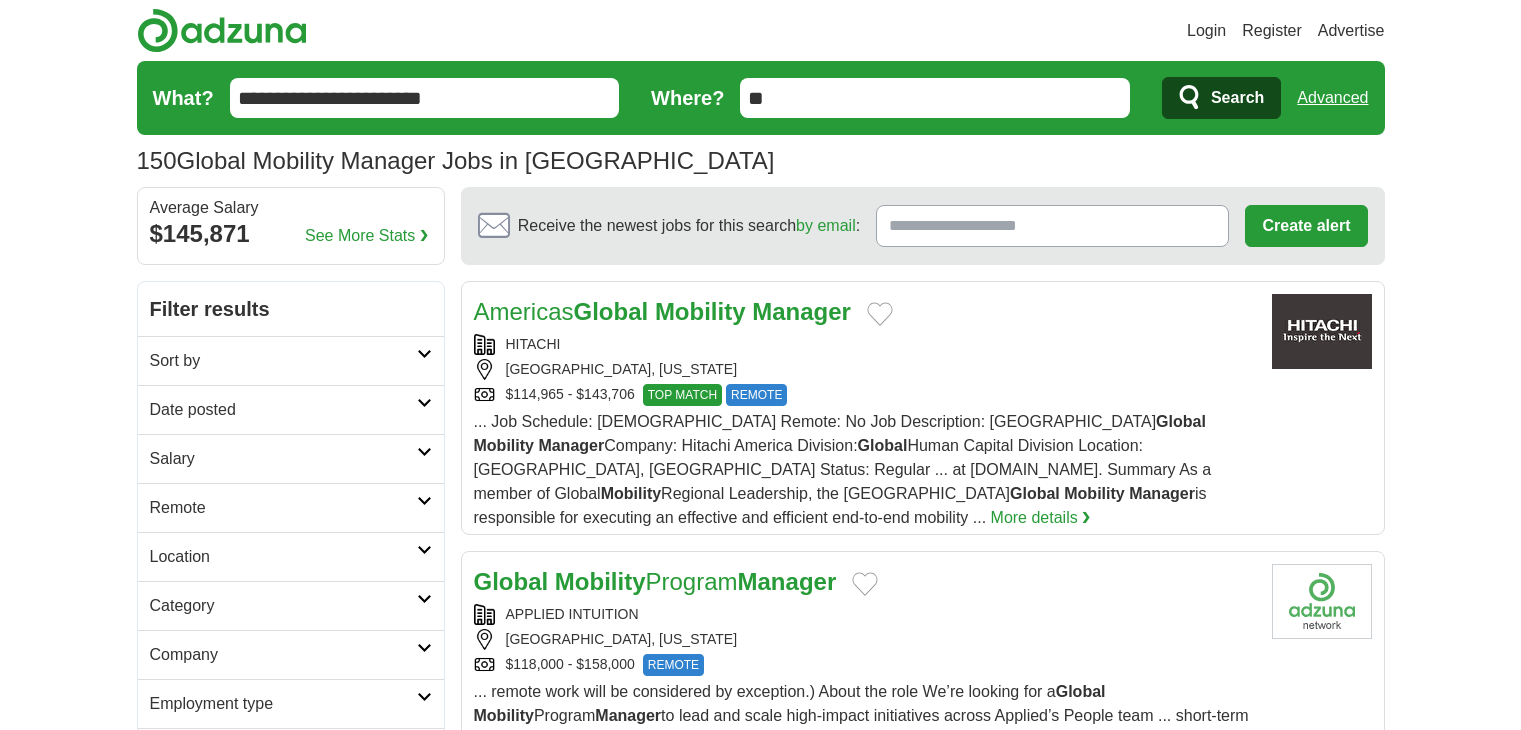 scroll, scrollTop: 126, scrollLeft: 0, axis: vertical 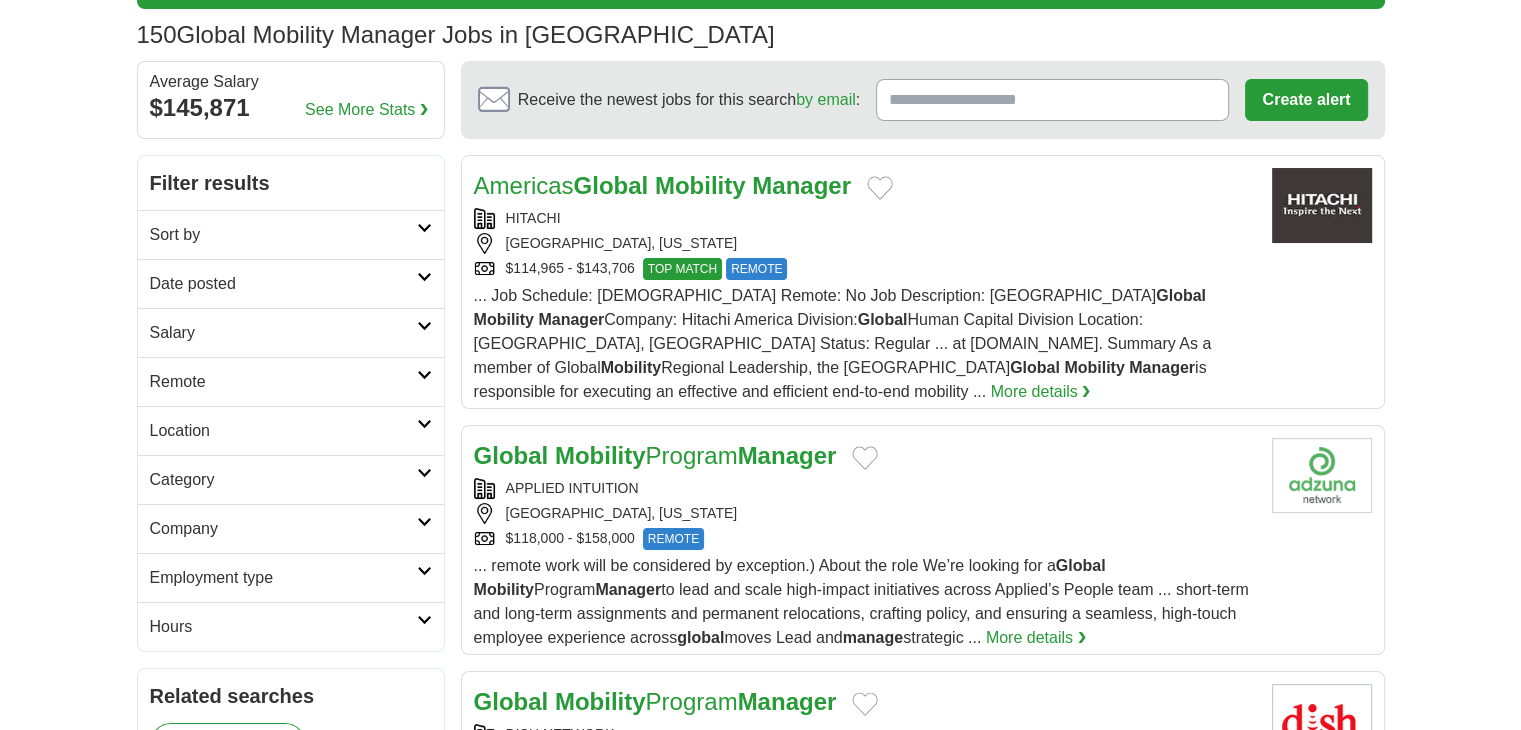 click on "Login
Register
Advertise
150
Global Mobility Manager Jobs in US
Salary
Salary
Select a salary range
Salary from
from $10,000
from $20,000
from $40,000
from $60,000
from $80,000
from $100,000
per year" at bounding box center [760, 1548] 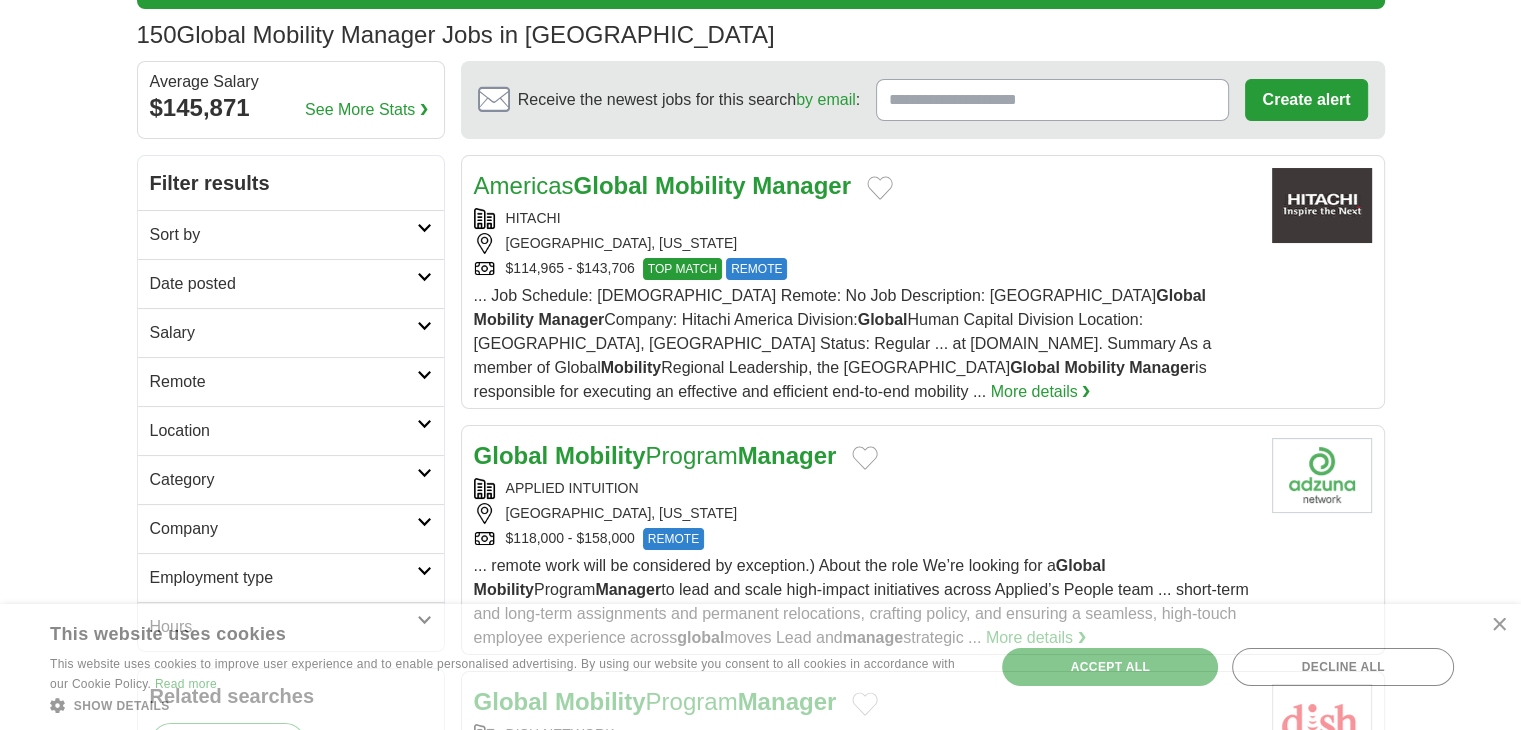 click on "More details ❯" at bounding box center [1041, 392] 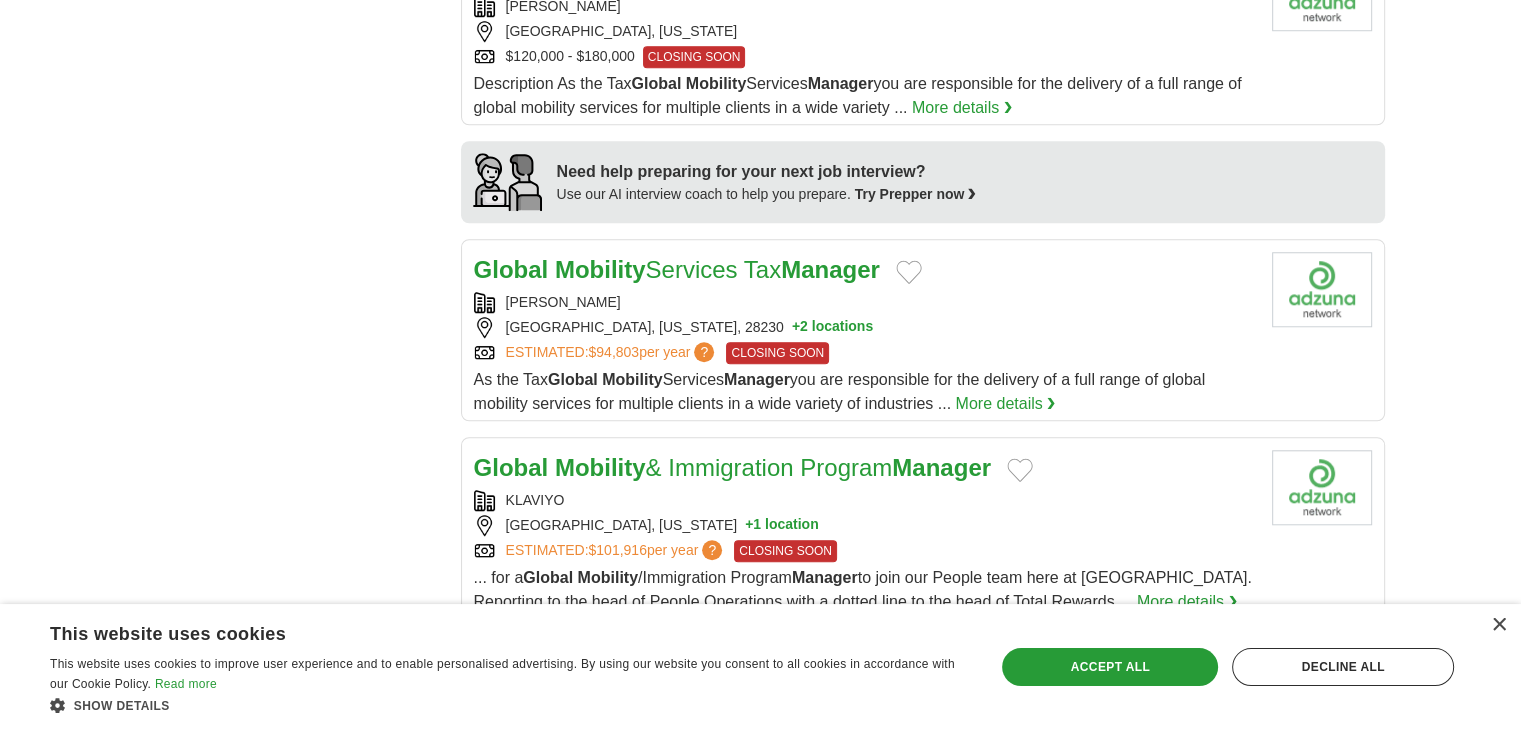 scroll, scrollTop: 1688, scrollLeft: 0, axis: vertical 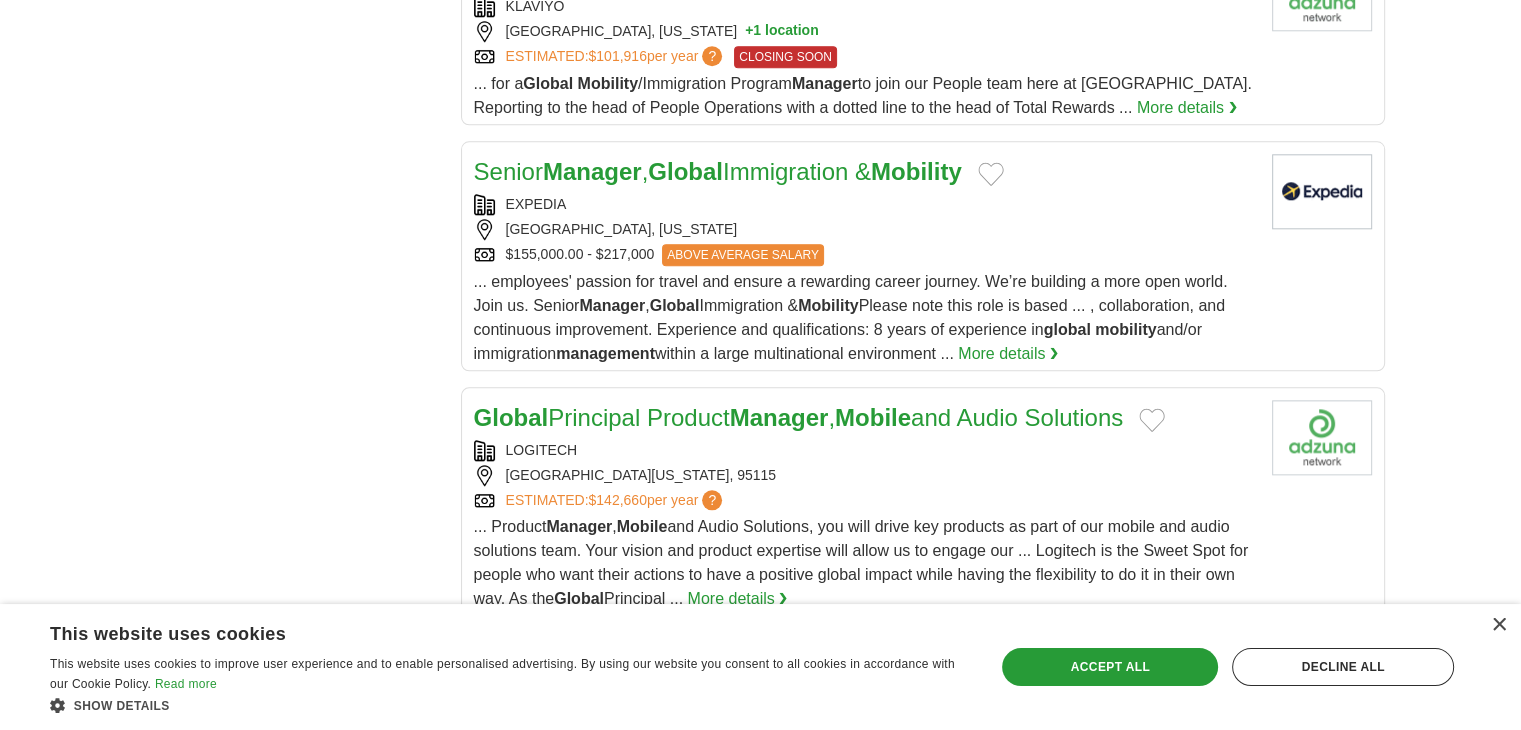 click on "SEATTLE, WASHINGTON" at bounding box center (865, 229) 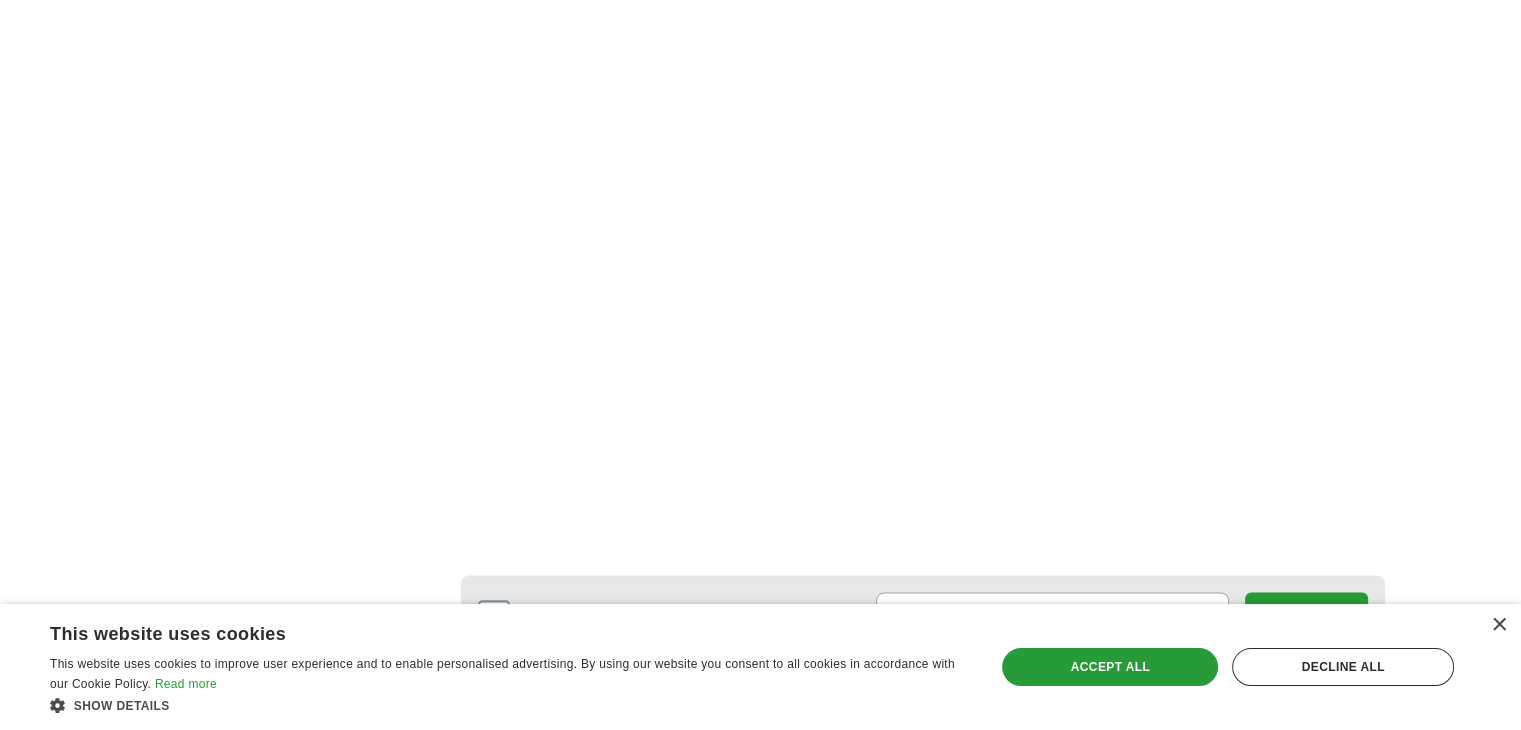 scroll, scrollTop: 3840, scrollLeft: 0, axis: vertical 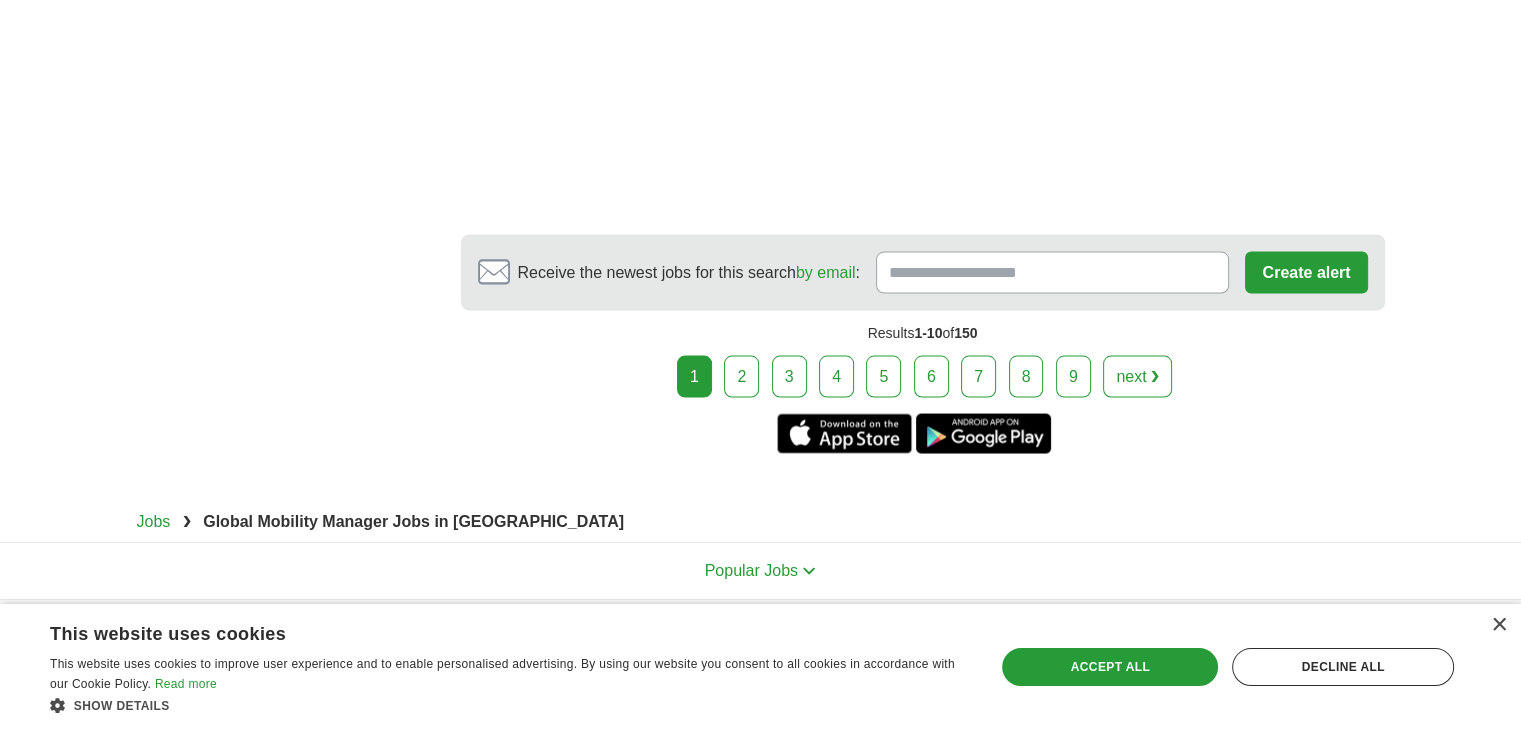 click on "Results  1-10  of  150" at bounding box center [923, 333] 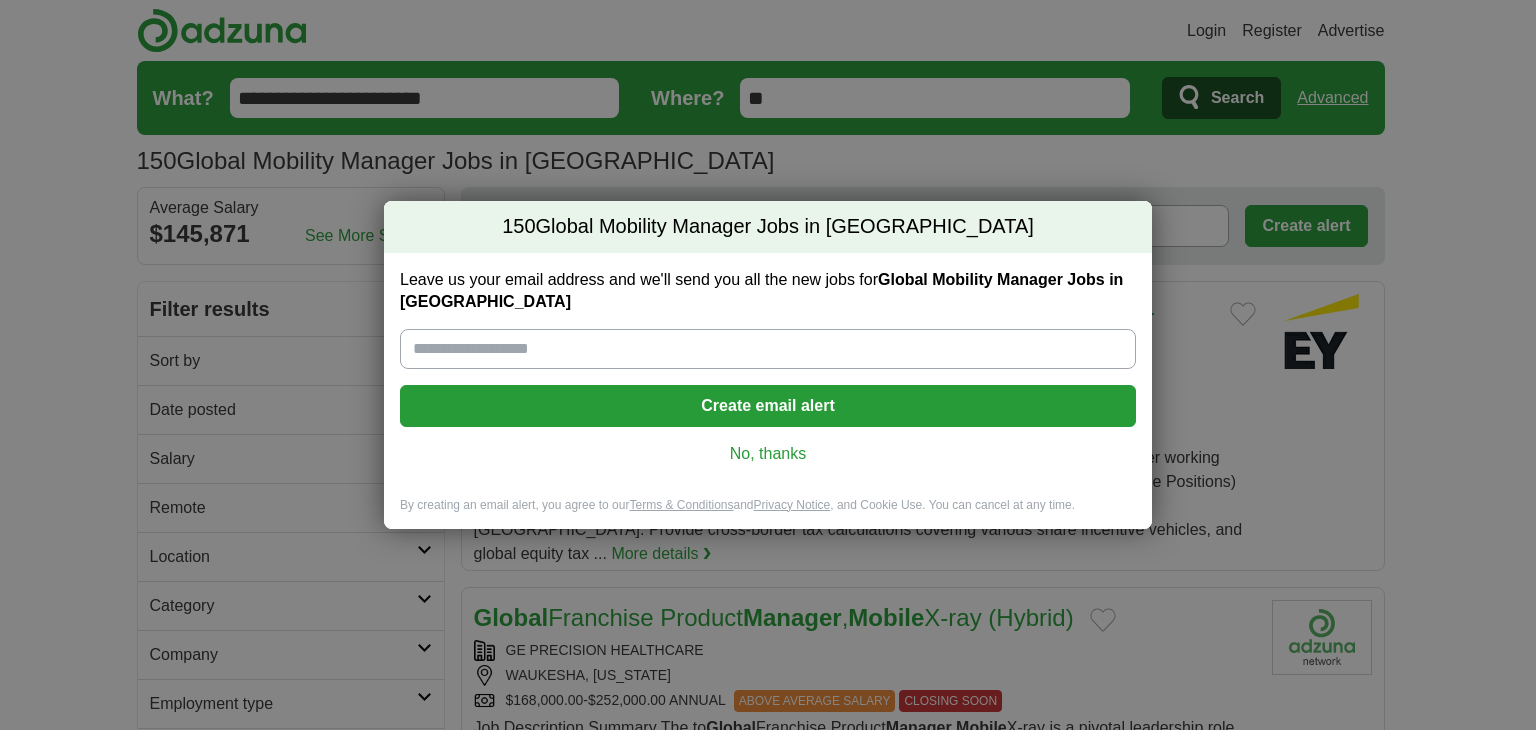 scroll, scrollTop: 0, scrollLeft: 0, axis: both 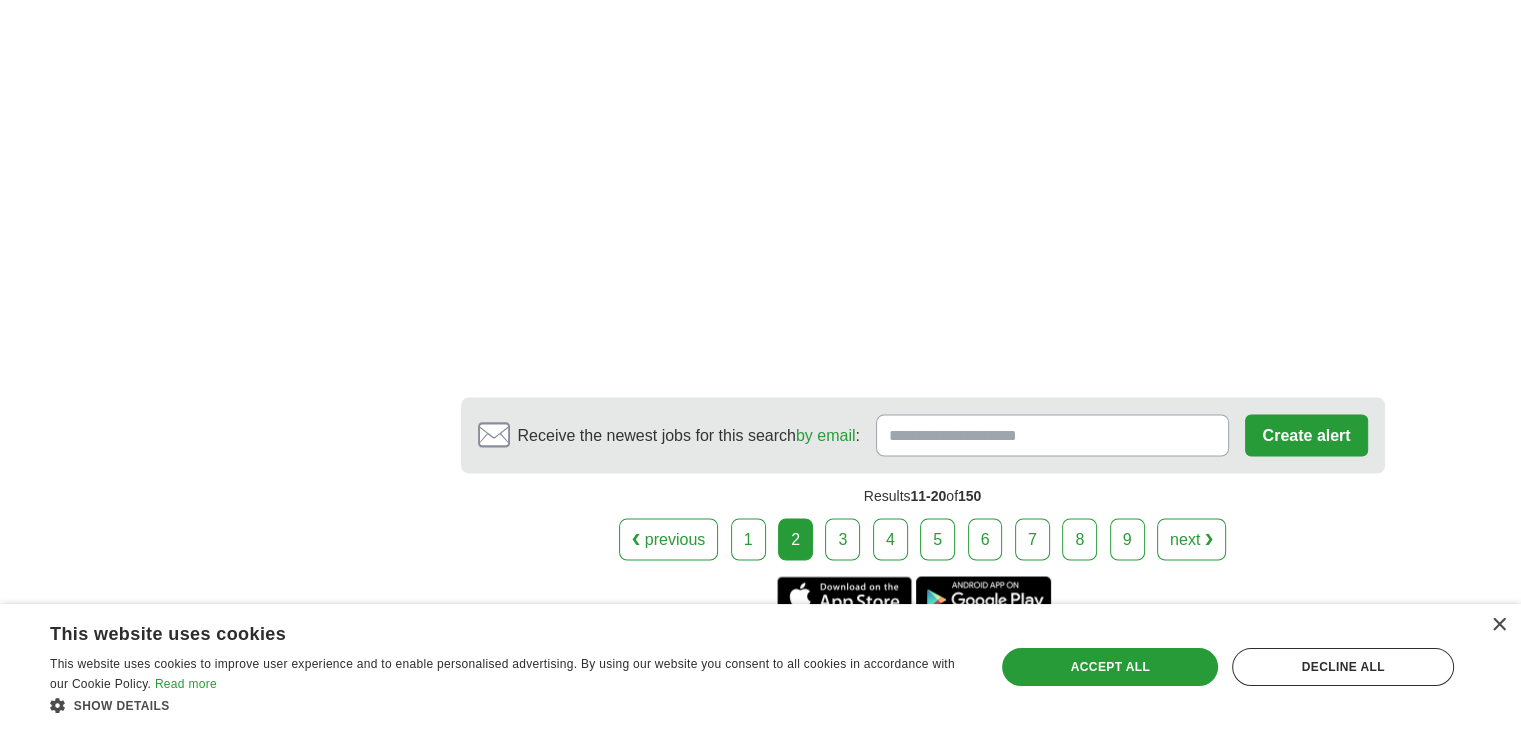 click on "next ❯" at bounding box center [1191, 539] 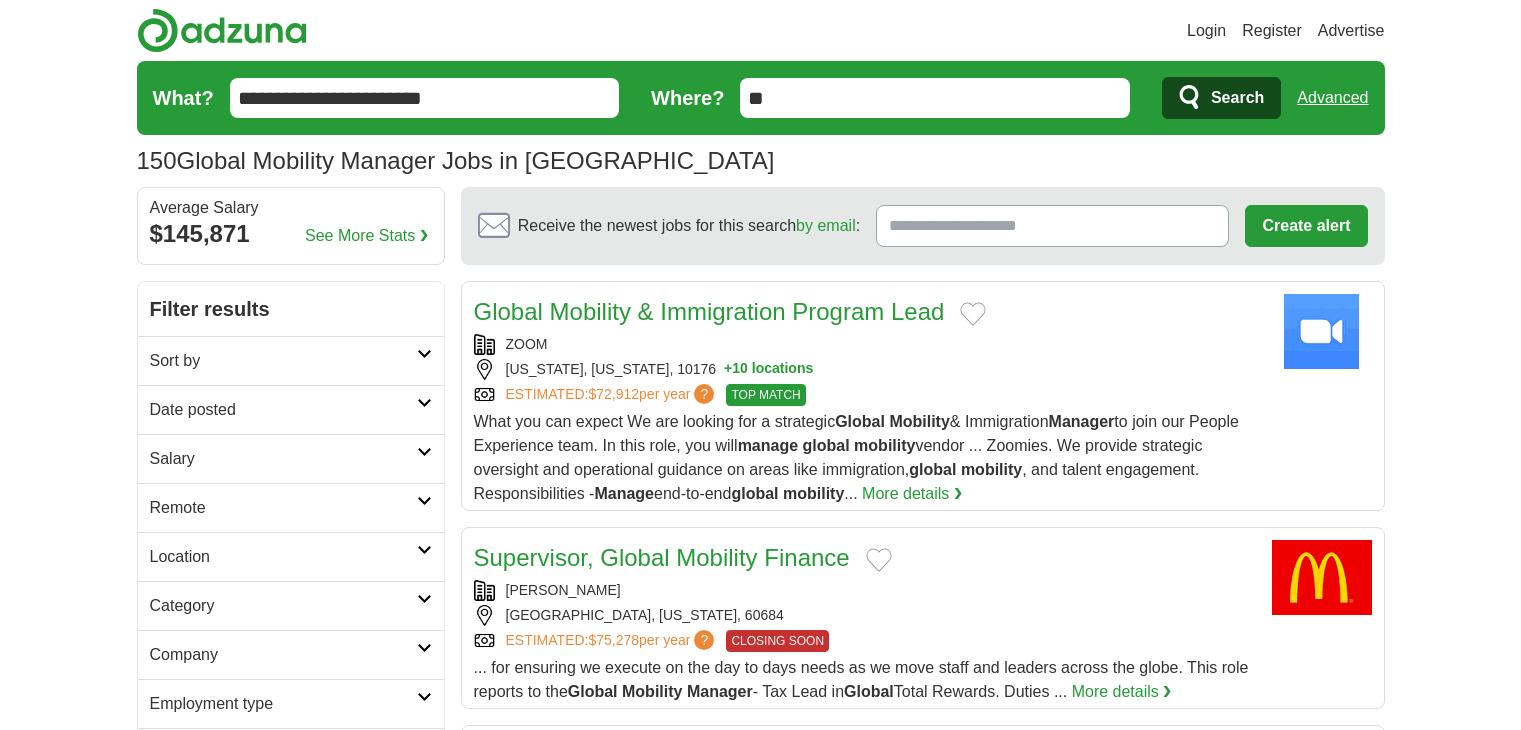 scroll, scrollTop: 0, scrollLeft: 0, axis: both 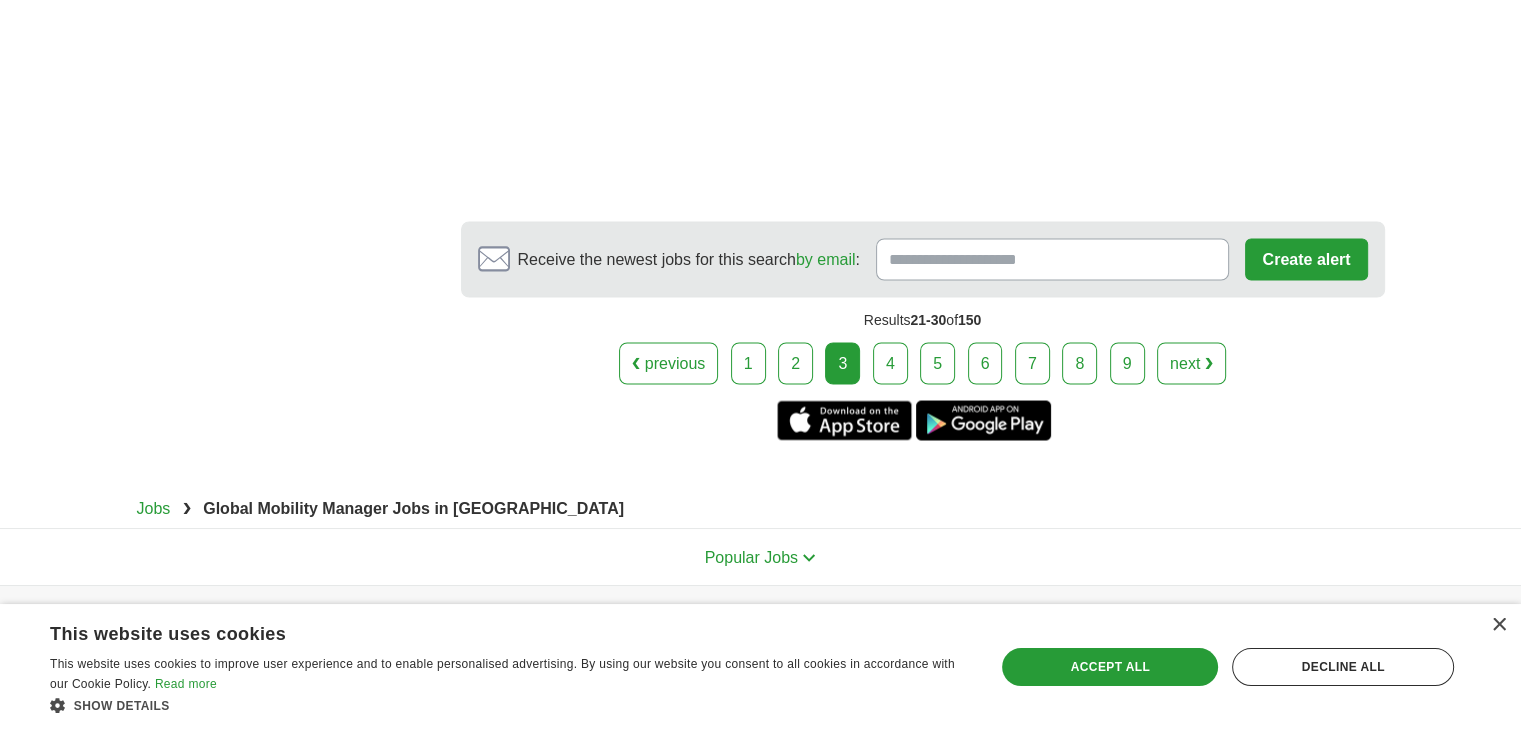 click on "next ❯" at bounding box center [1191, 363] 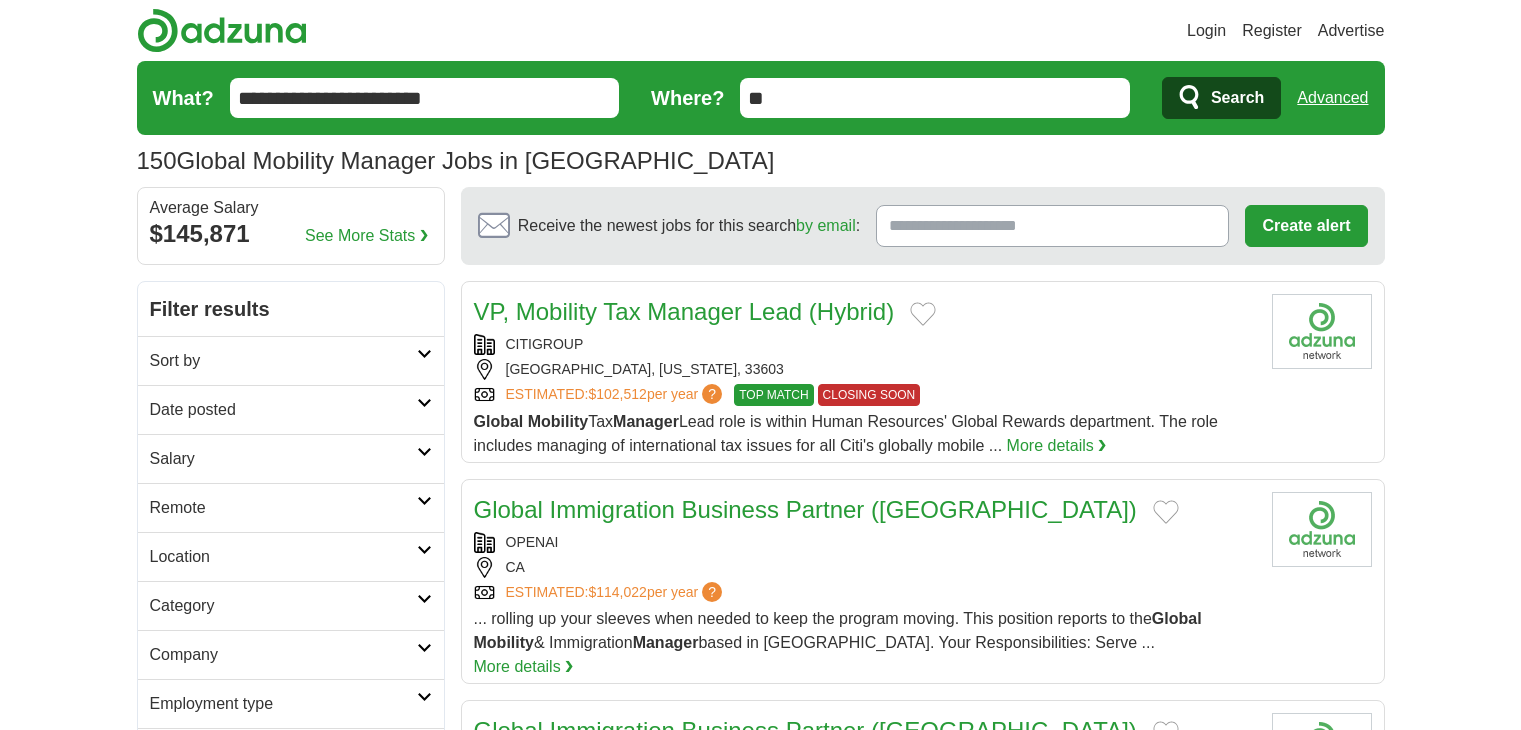 scroll, scrollTop: 0, scrollLeft: 0, axis: both 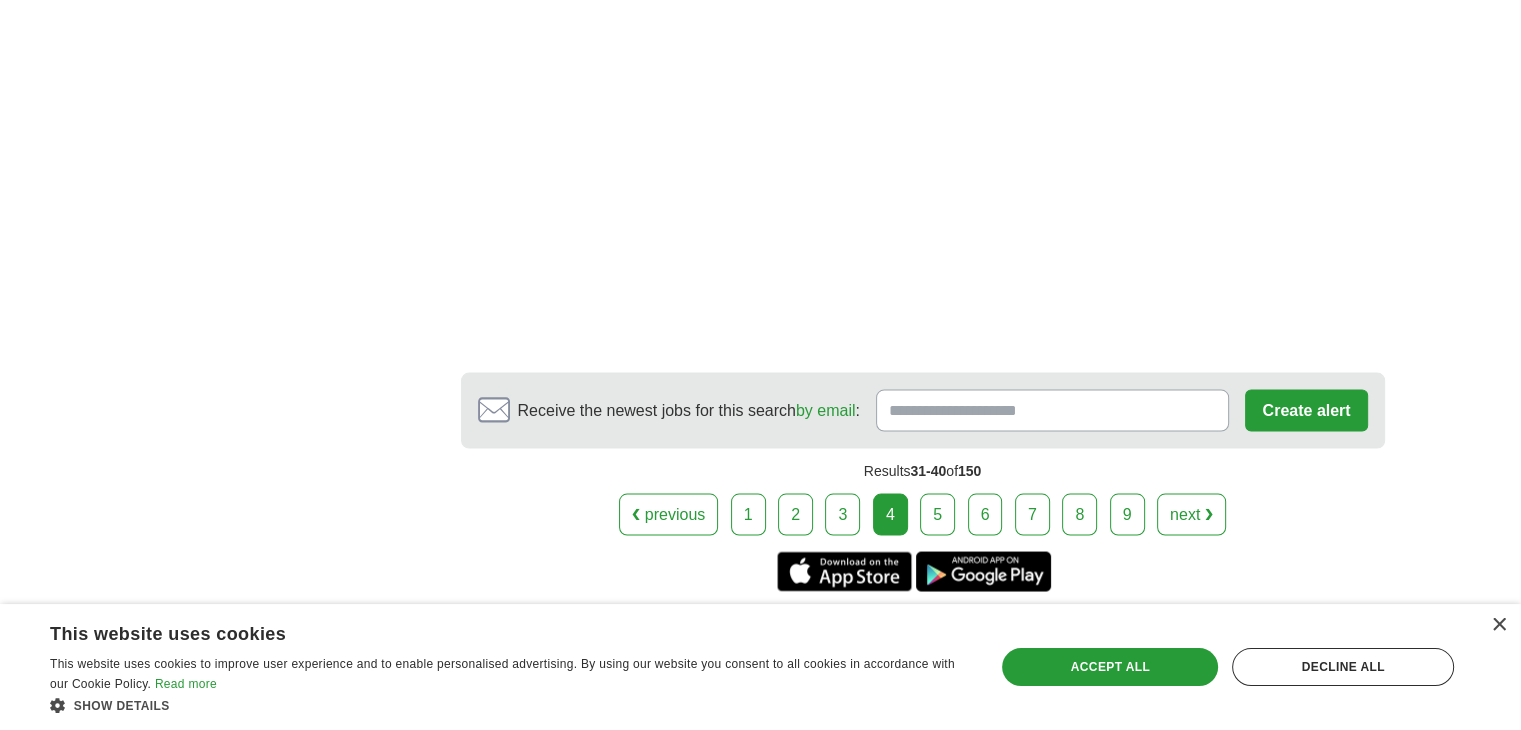 click on "next ❯" at bounding box center (1191, 514) 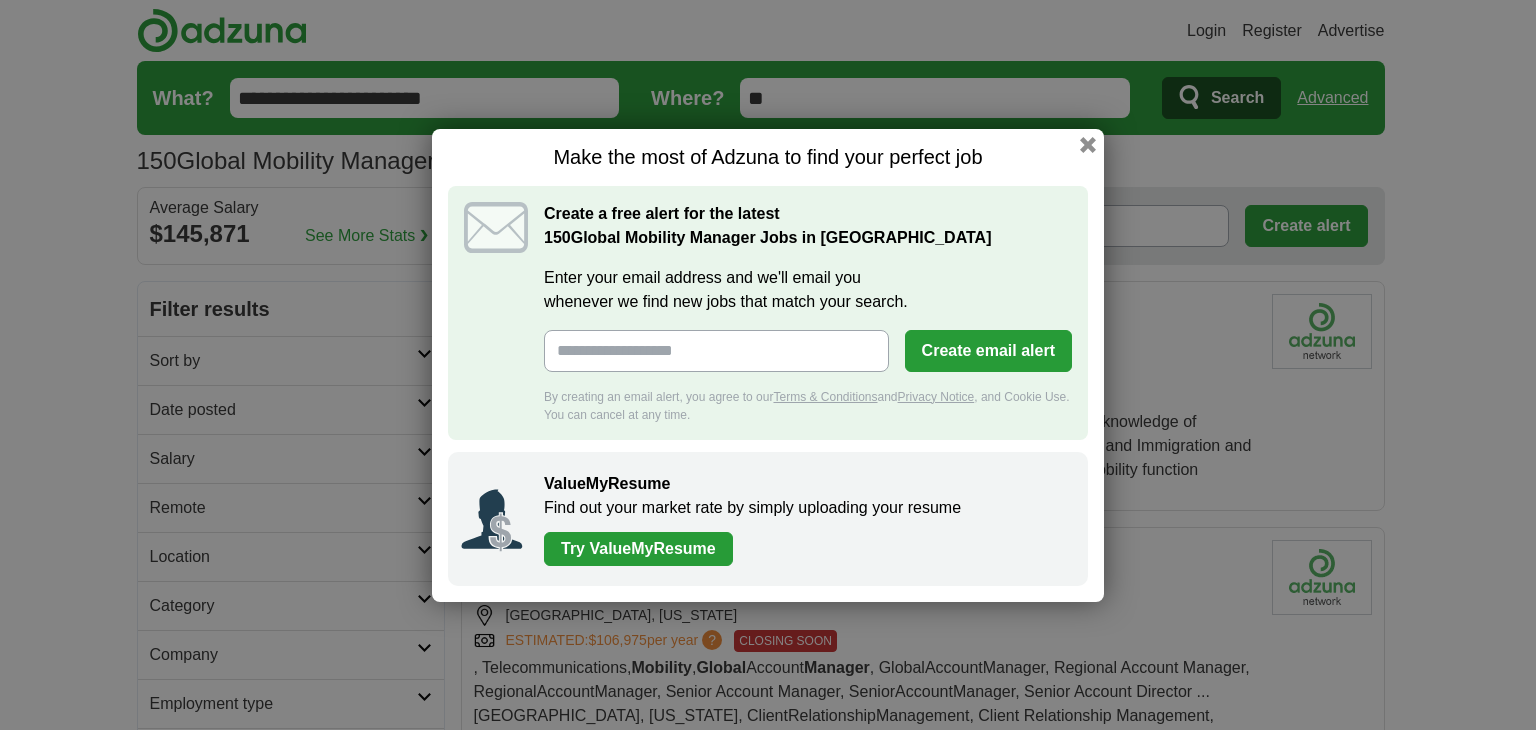 scroll, scrollTop: 0, scrollLeft: 0, axis: both 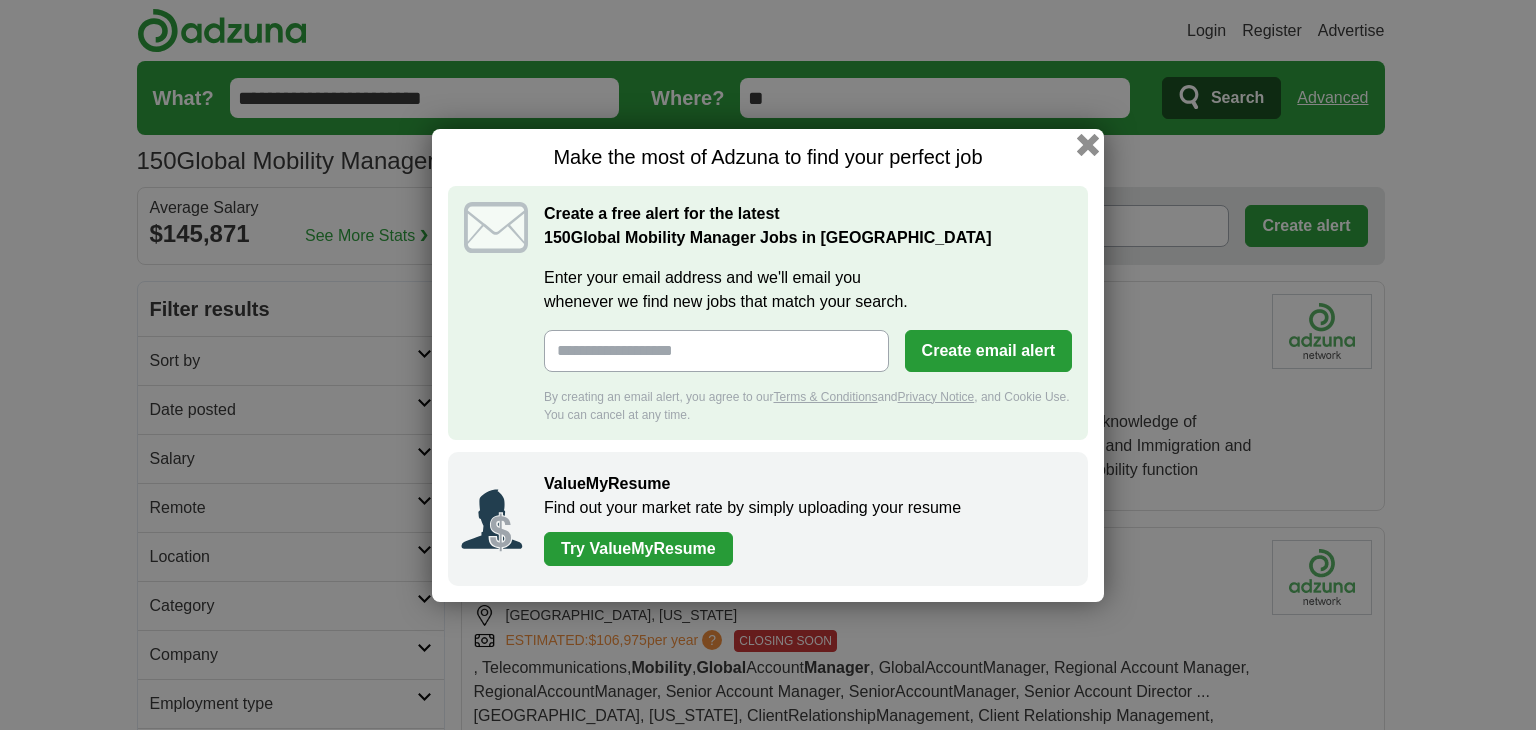 click at bounding box center (1088, 144) 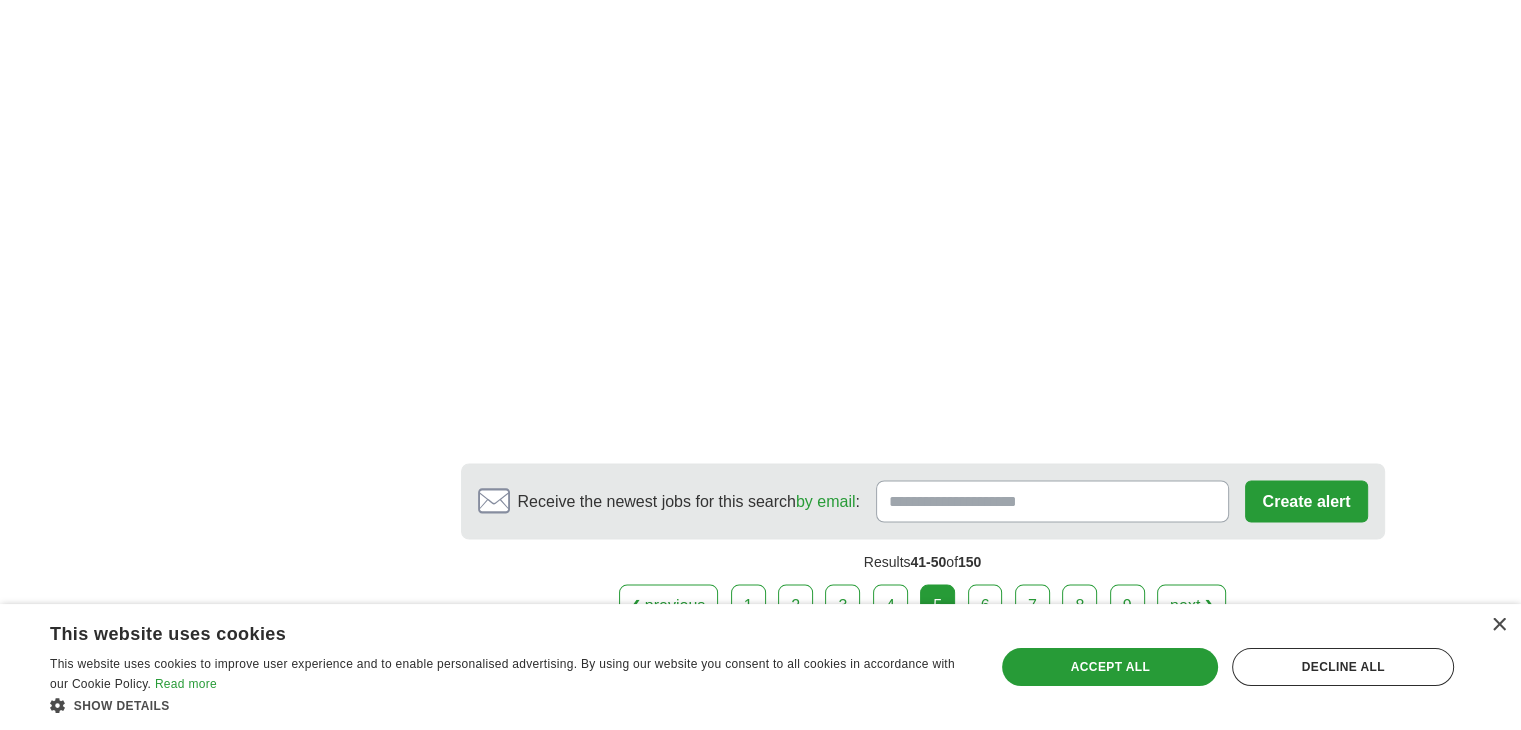 scroll, scrollTop: 3552, scrollLeft: 0, axis: vertical 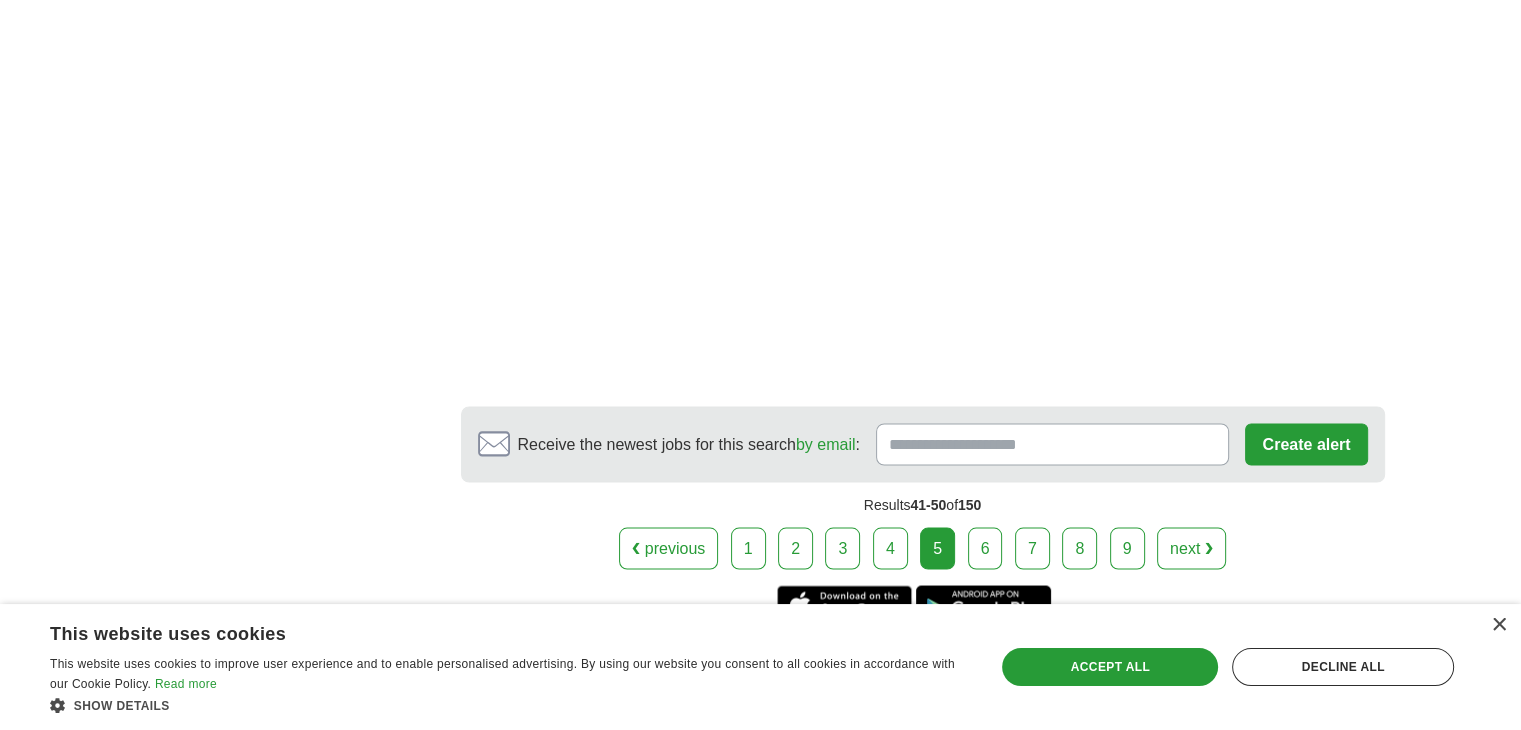 click on "next ❯" at bounding box center (1191, 548) 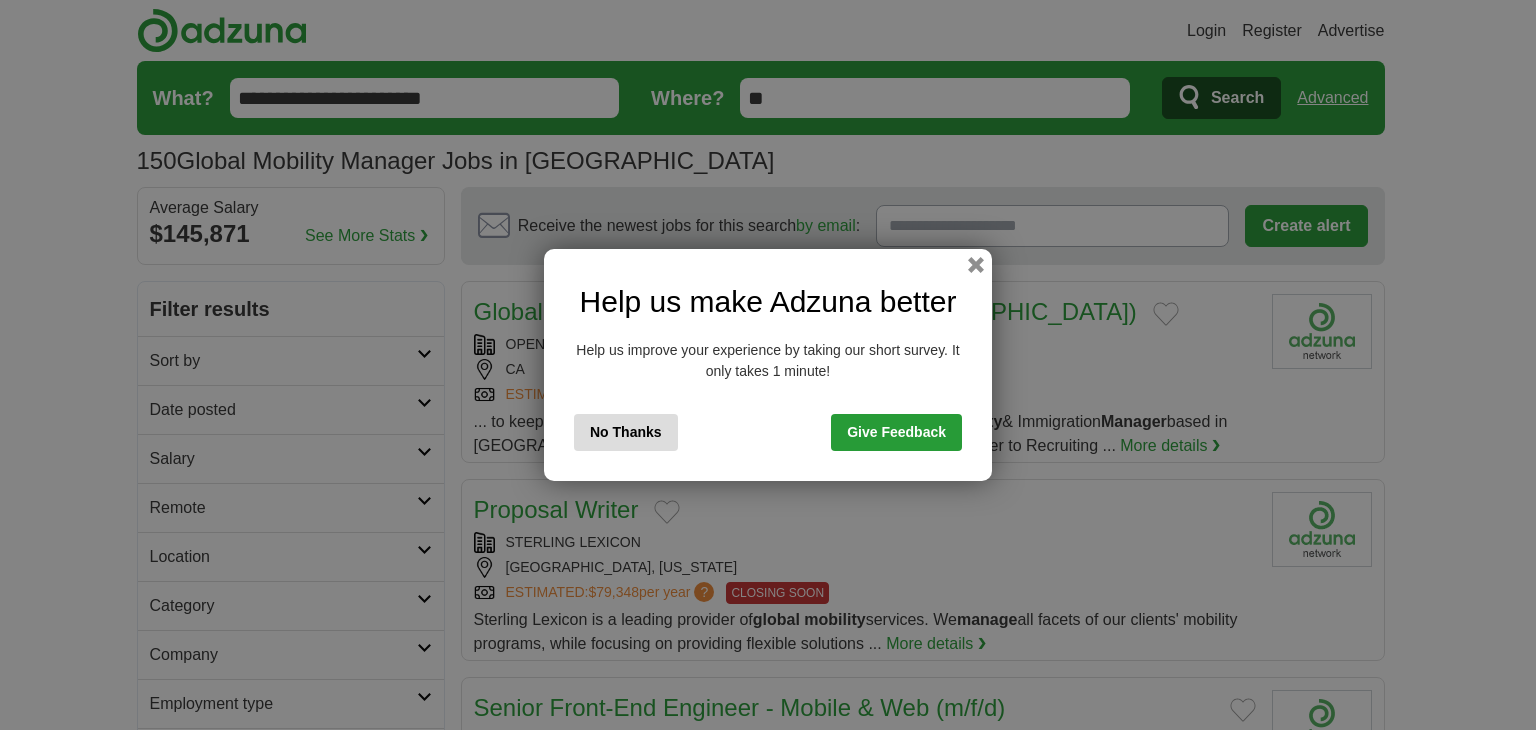 scroll, scrollTop: 0, scrollLeft: 0, axis: both 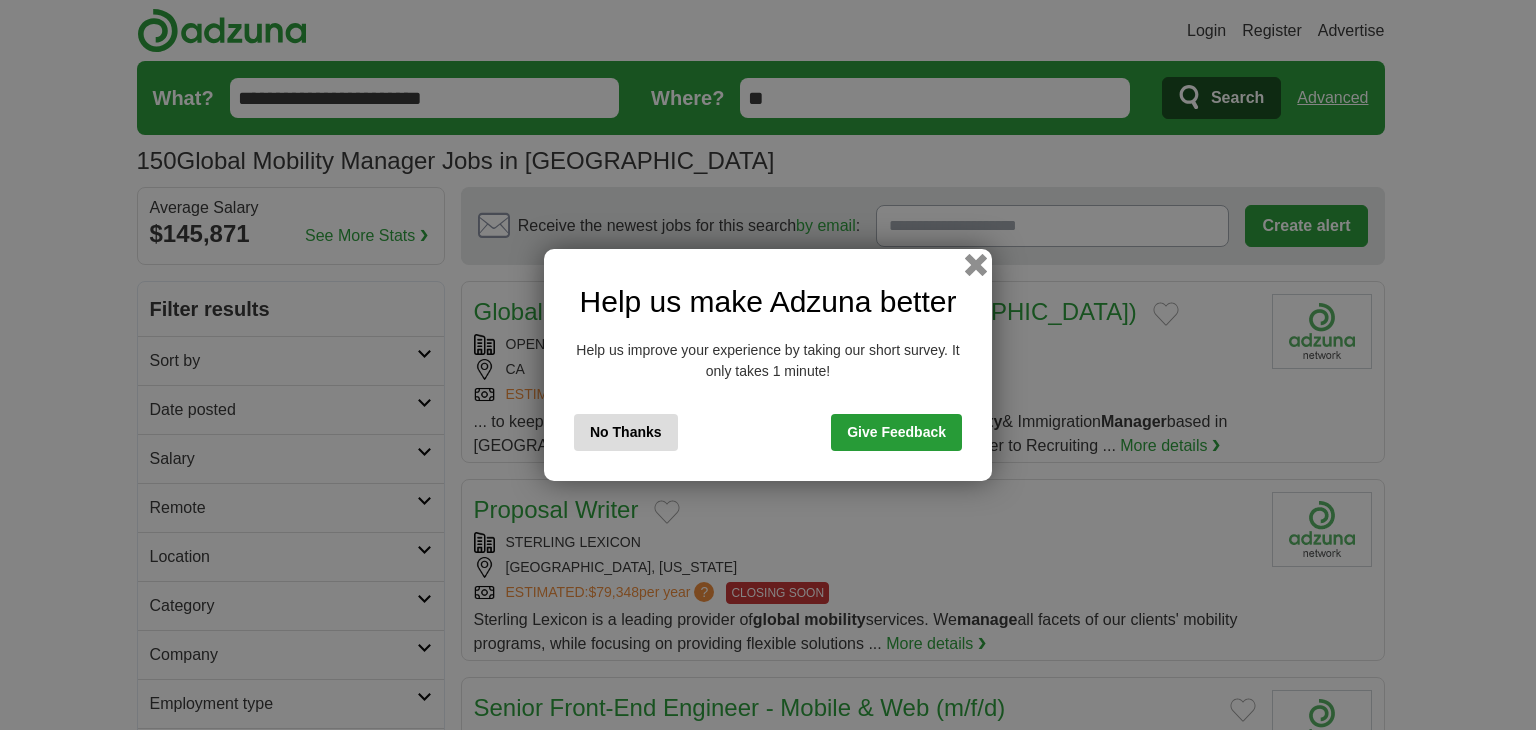 click at bounding box center [976, 265] 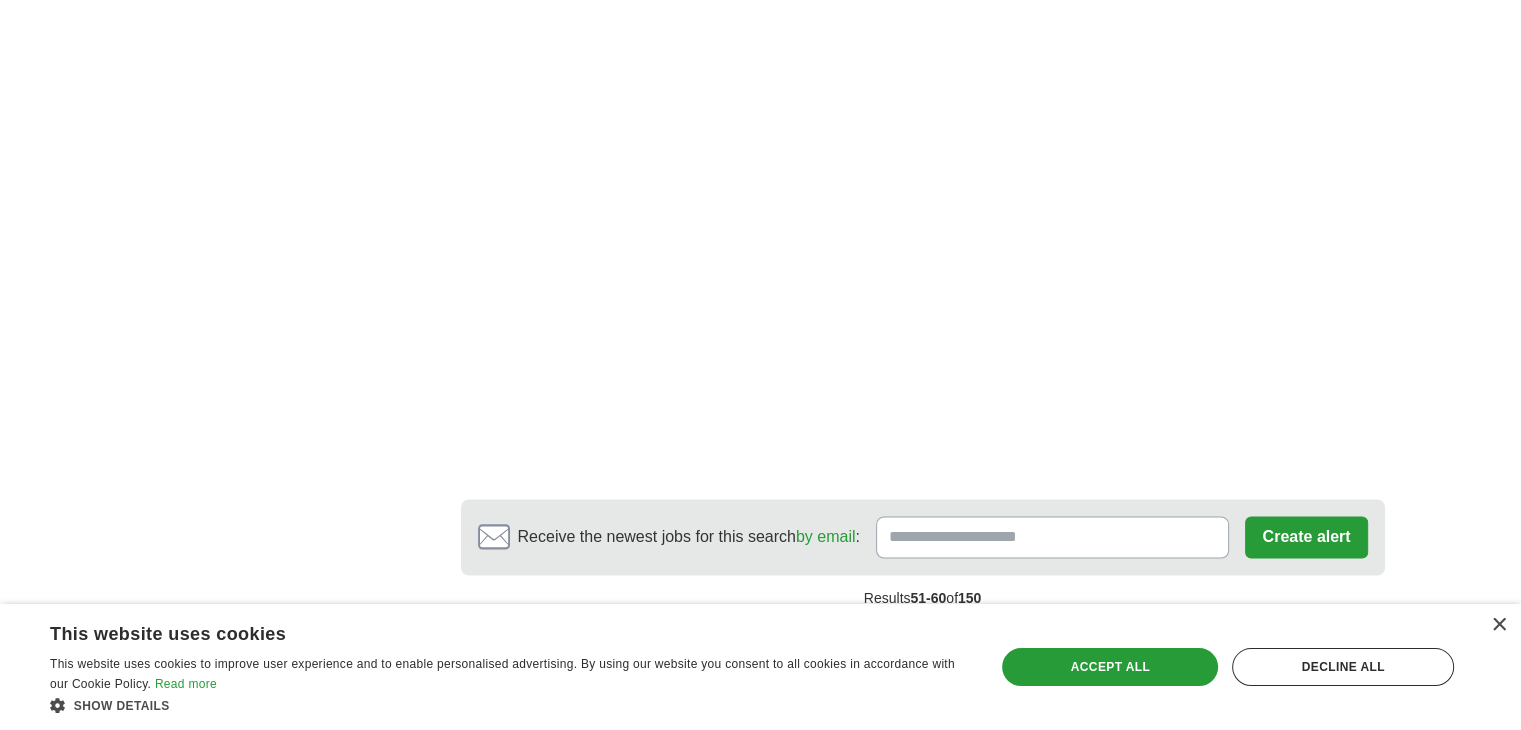 scroll, scrollTop: 3244, scrollLeft: 0, axis: vertical 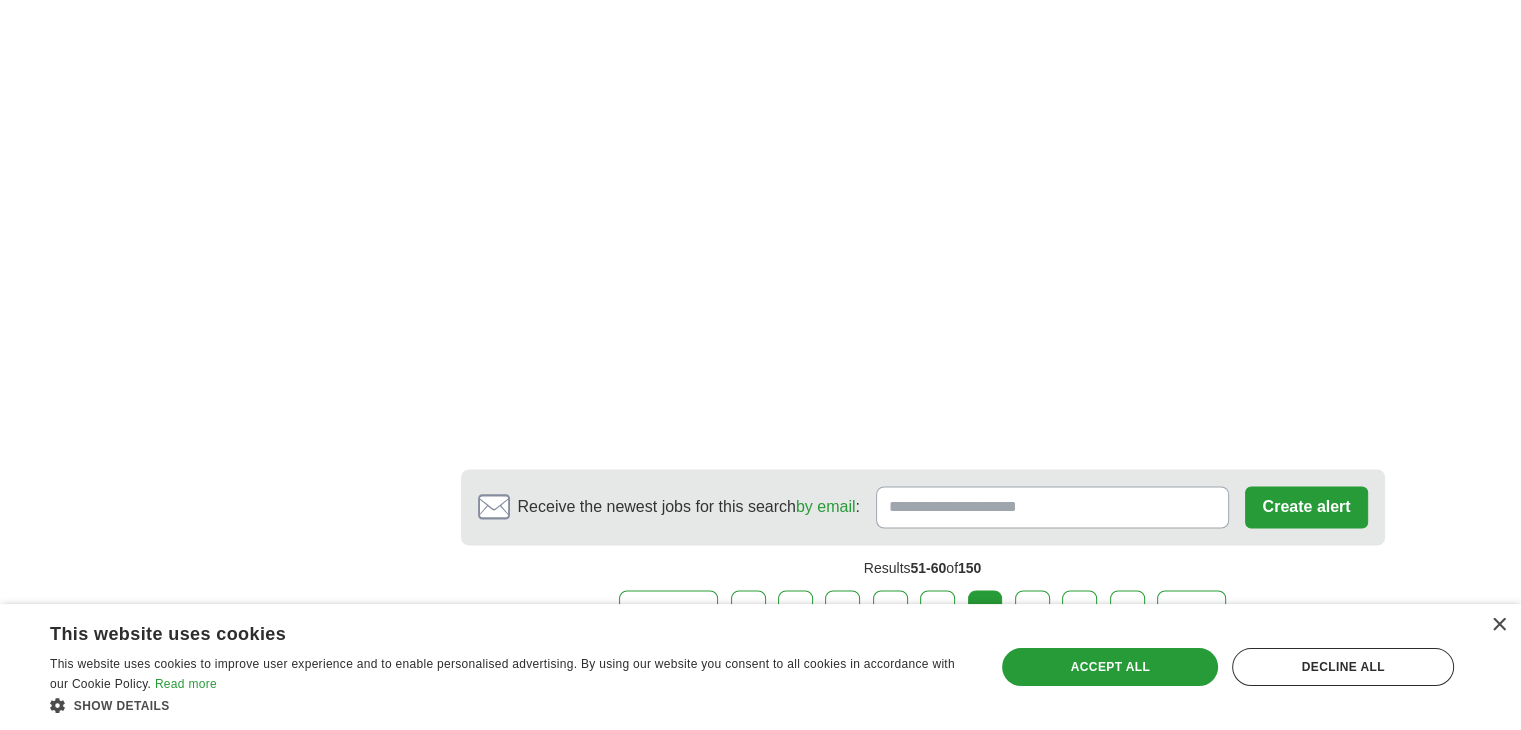 click on "next ❯" at bounding box center (1191, 611) 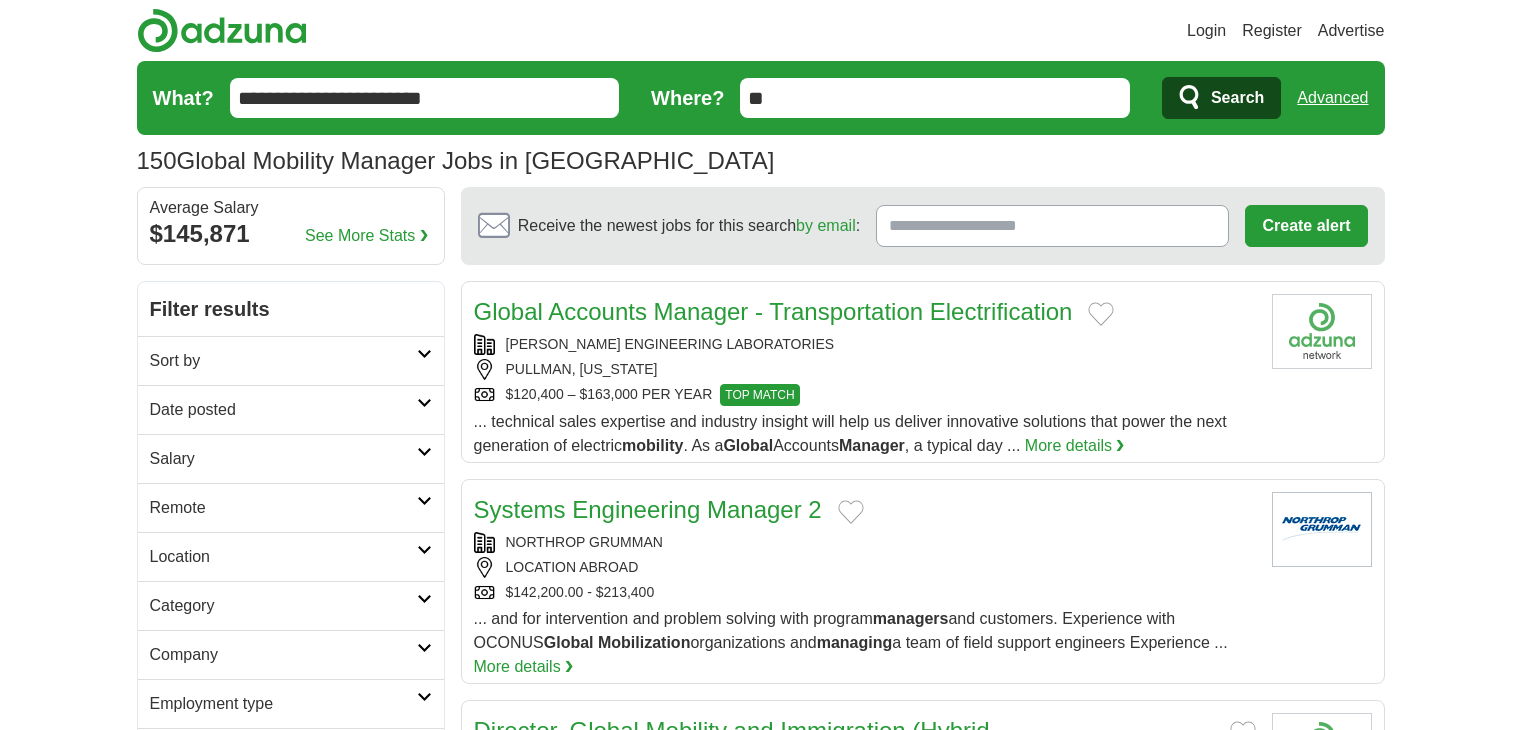 scroll, scrollTop: 0, scrollLeft: 0, axis: both 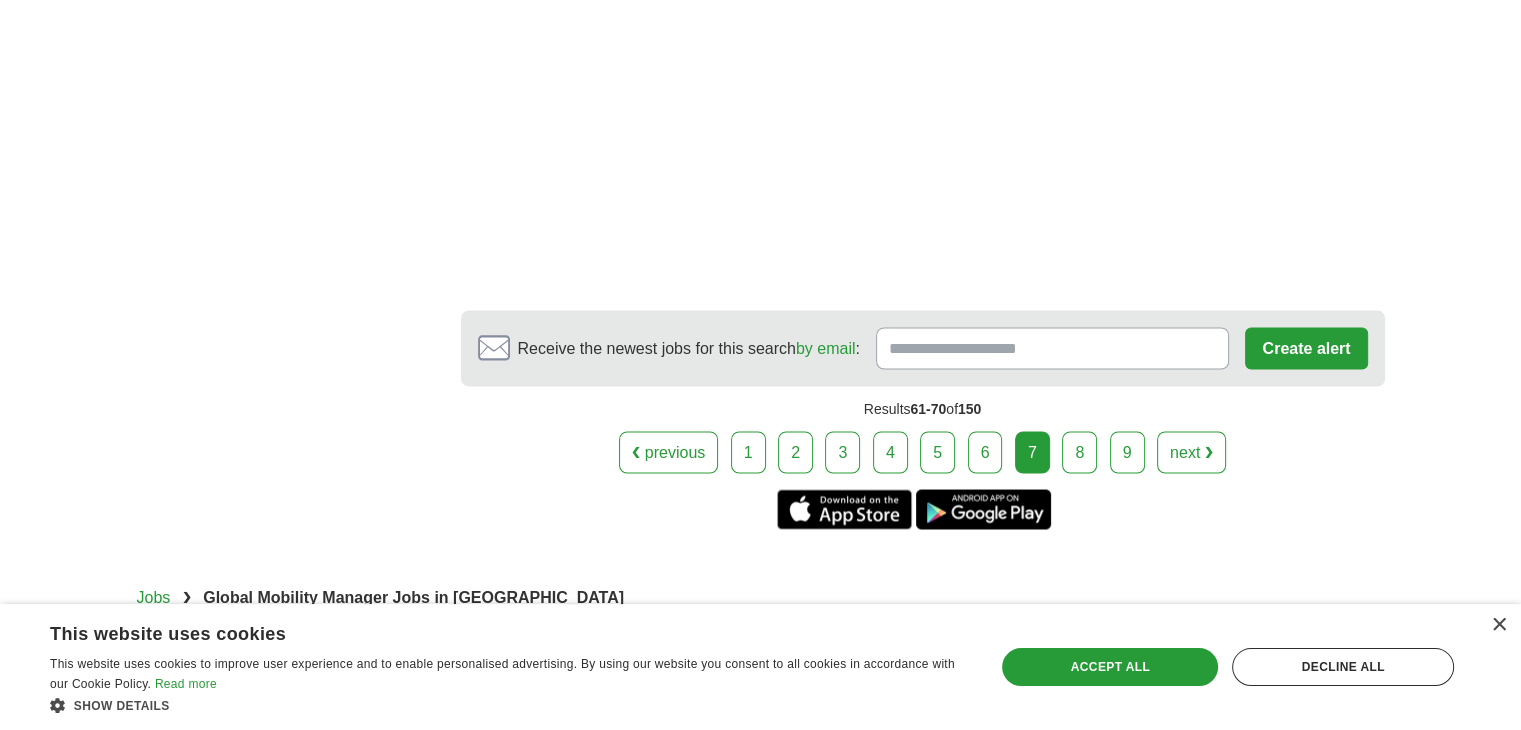 click on "next ❯" at bounding box center (1191, 452) 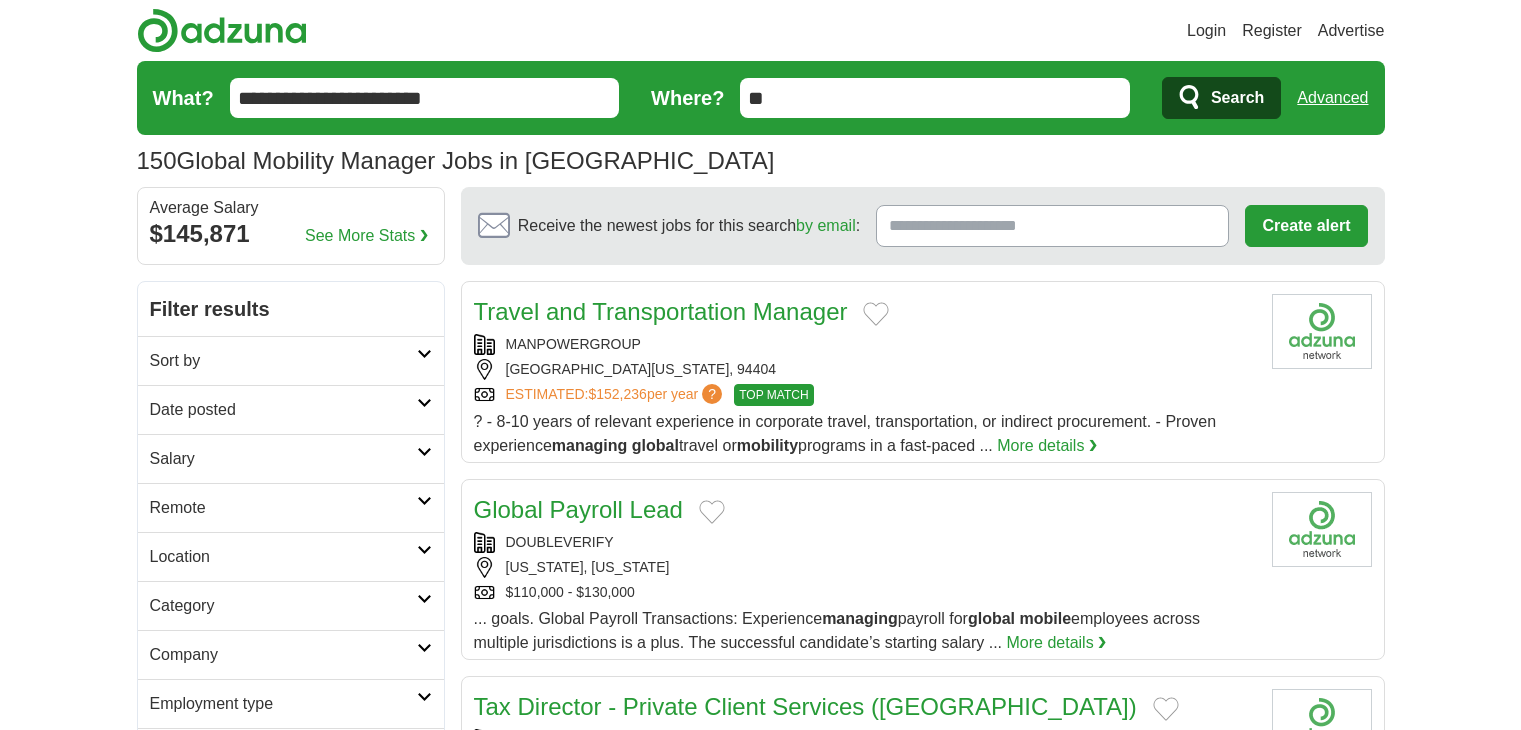 scroll, scrollTop: 0, scrollLeft: 0, axis: both 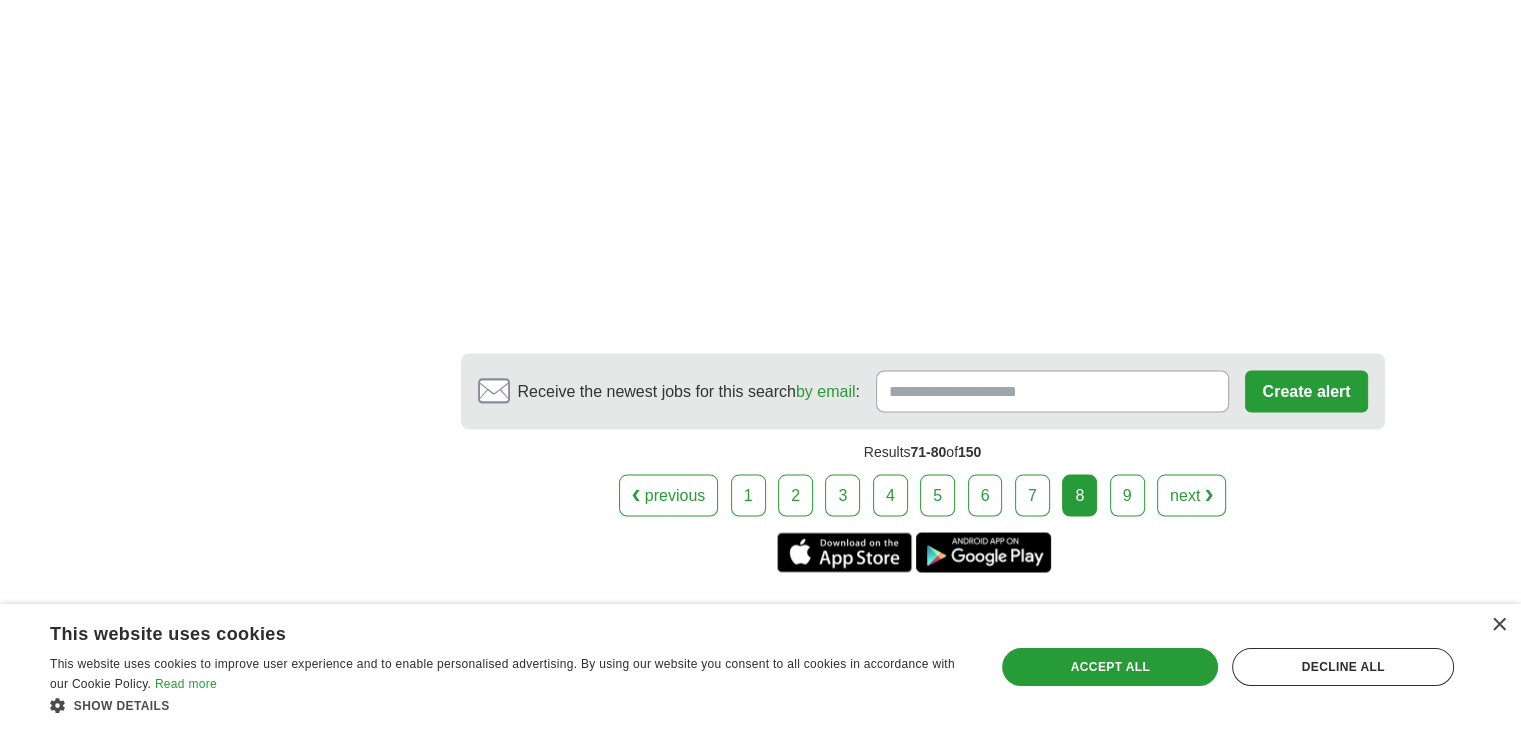 click on "next ❯" at bounding box center (1191, 495) 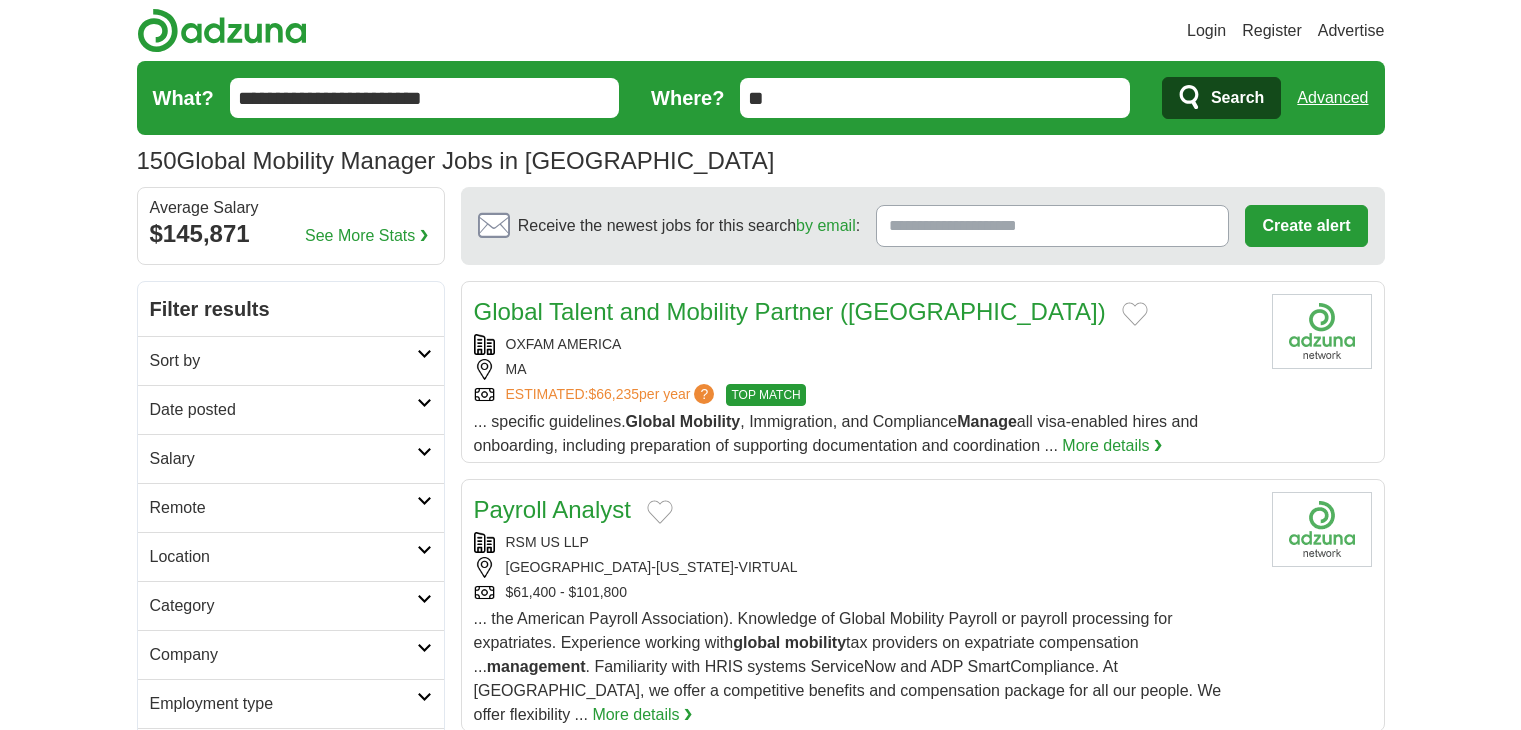 scroll, scrollTop: 0, scrollLeft: 0, axis: both 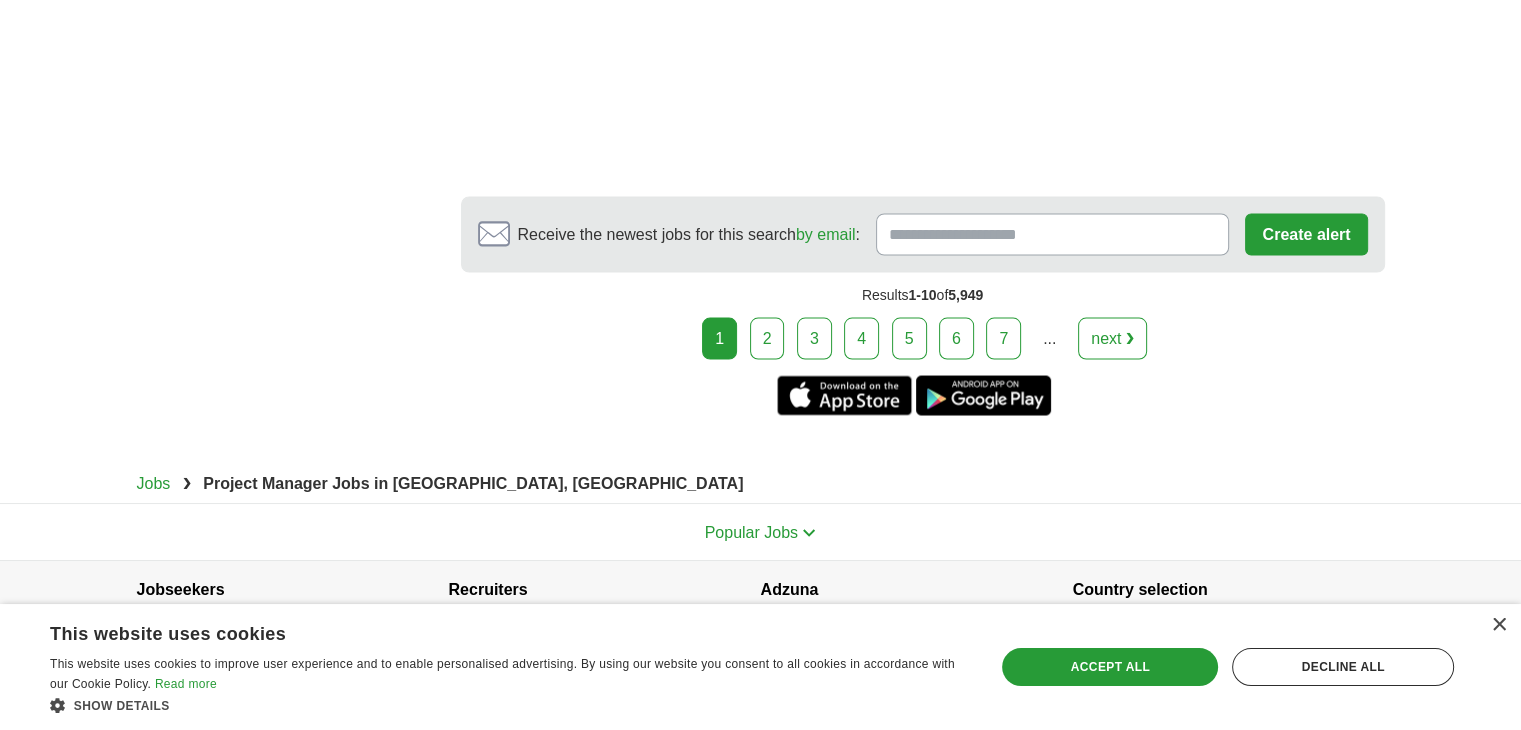 click on "2" at bounding box center (767, 338) 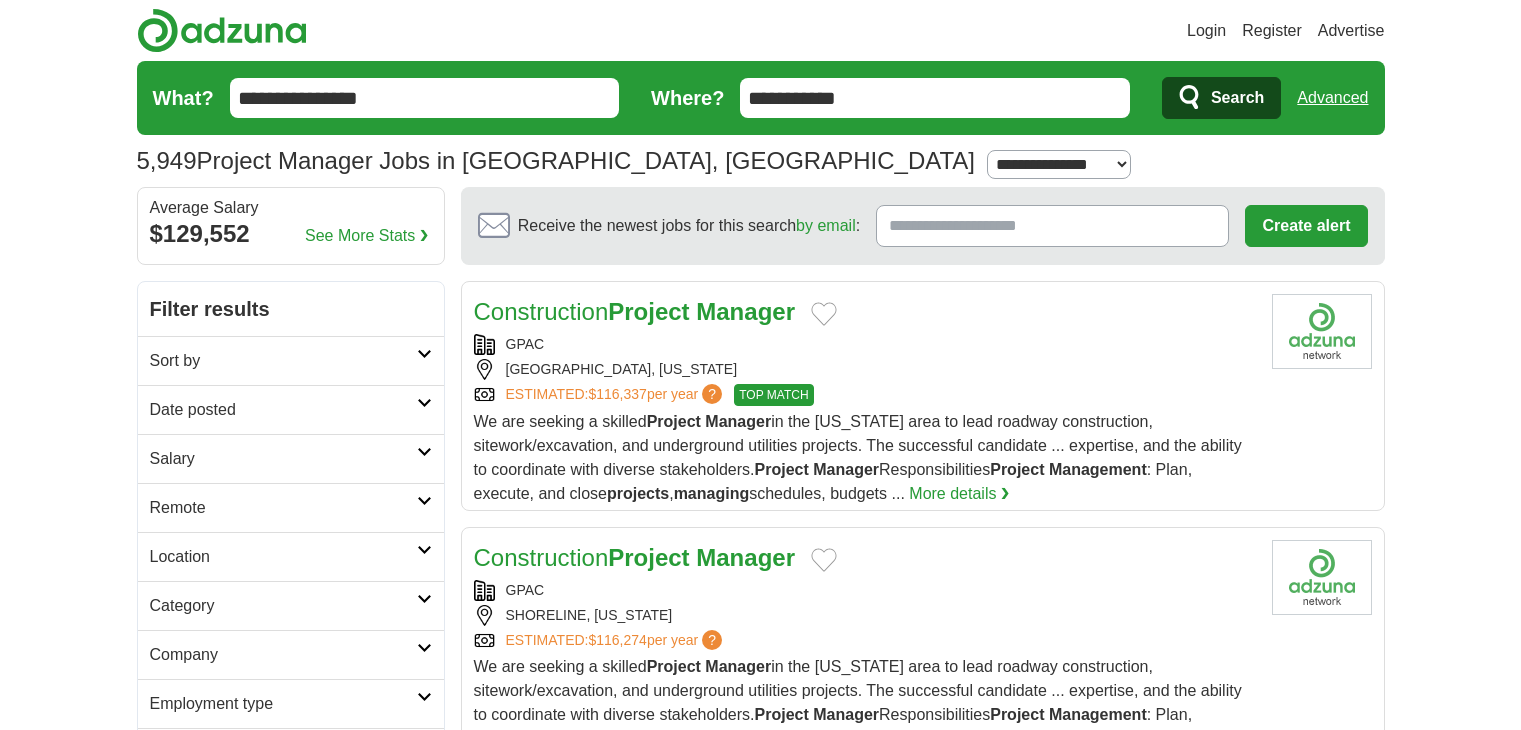 scroll, scrollTop: 0, scrollLeft: 0, axis: both 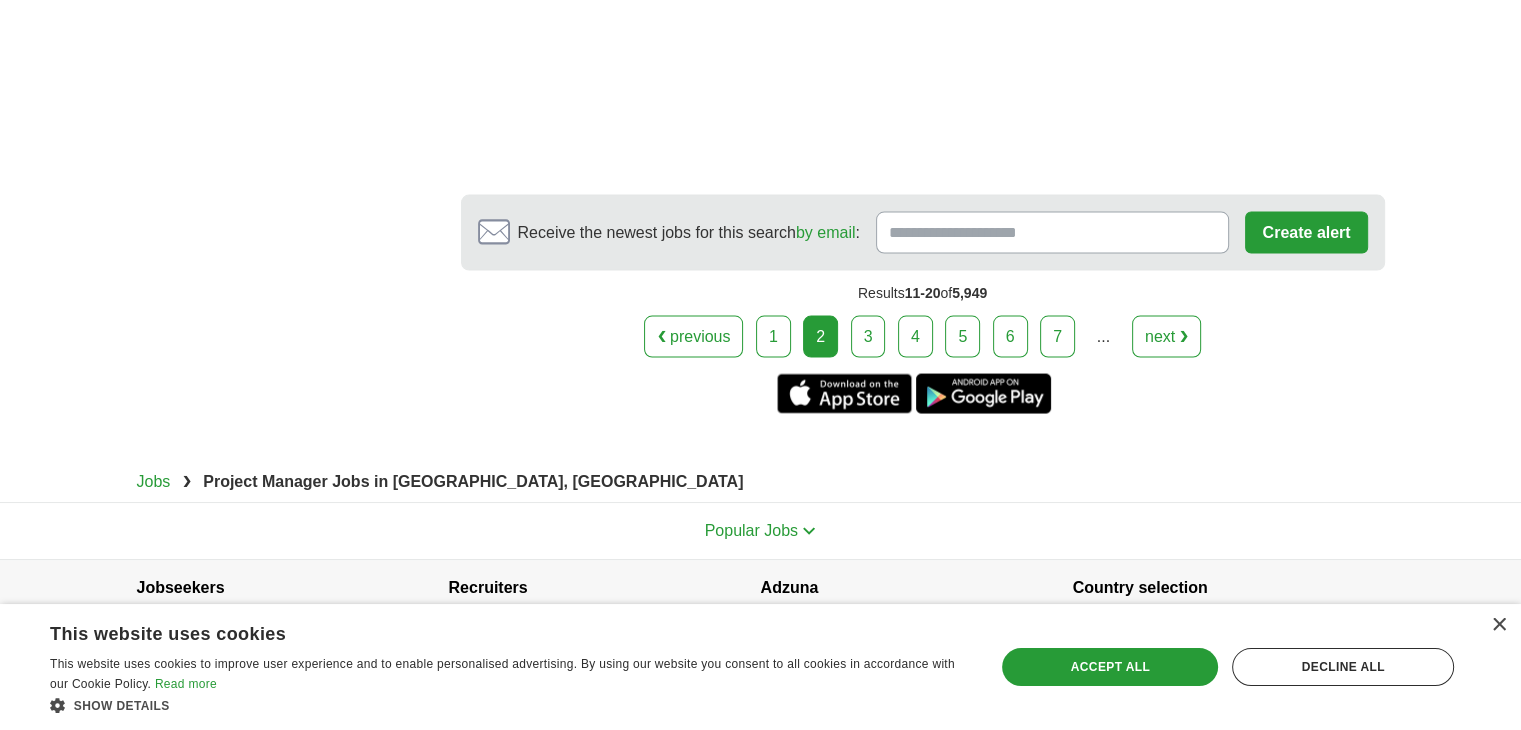 click on "next ❯" at bounding box center (1166, 337) 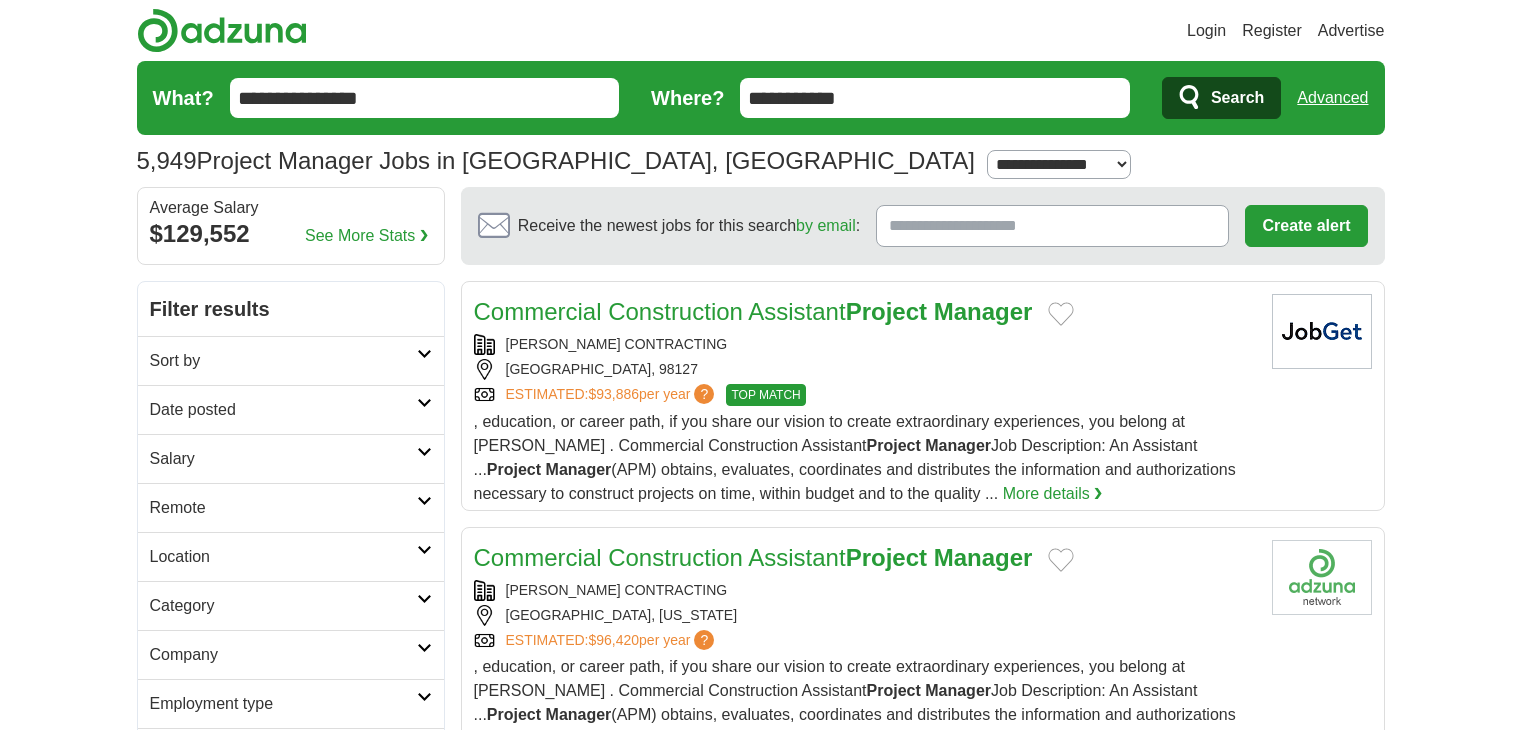 scroll, scrollTop: 0, scrollLeft: 0, axis: both 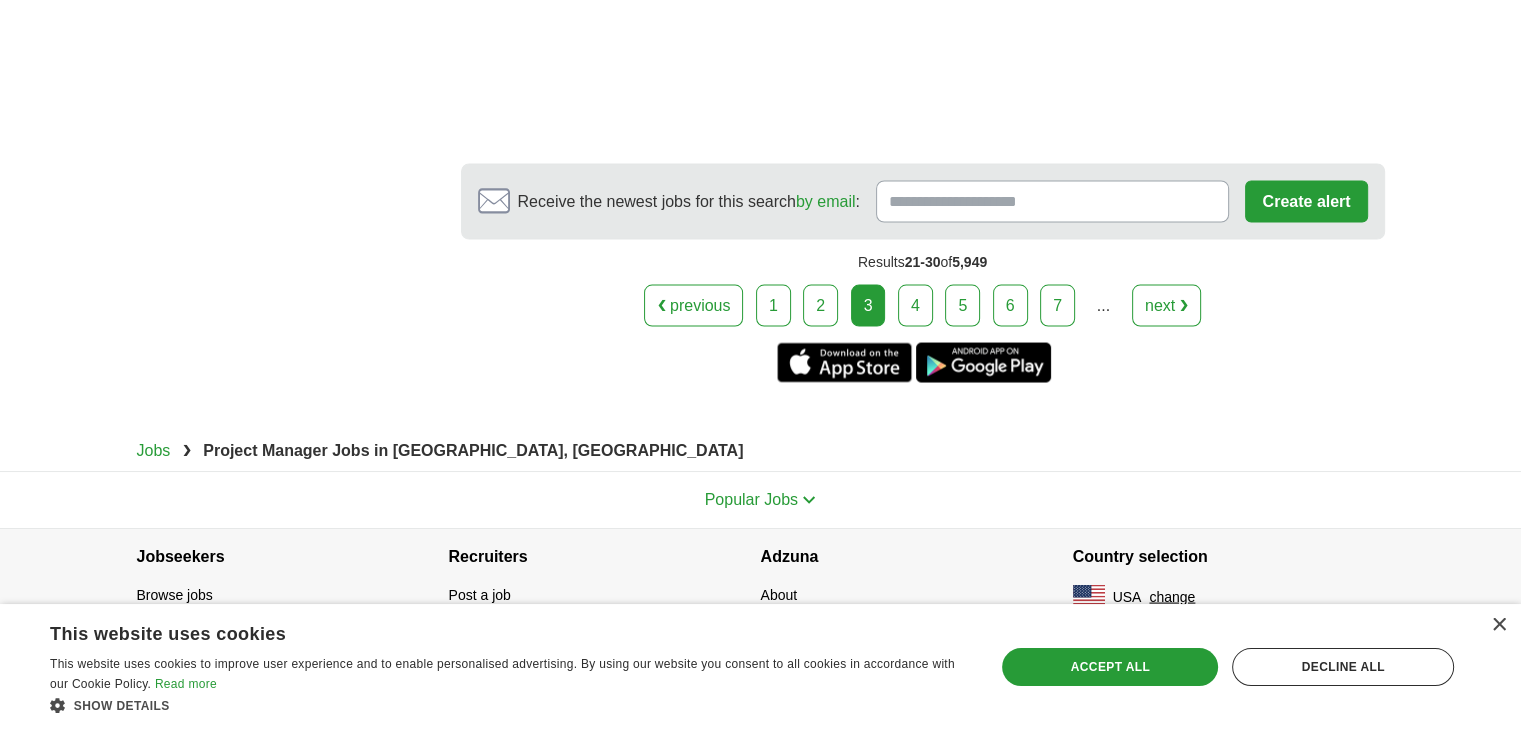click on "next ❯" at bounding box center [1166, 306] 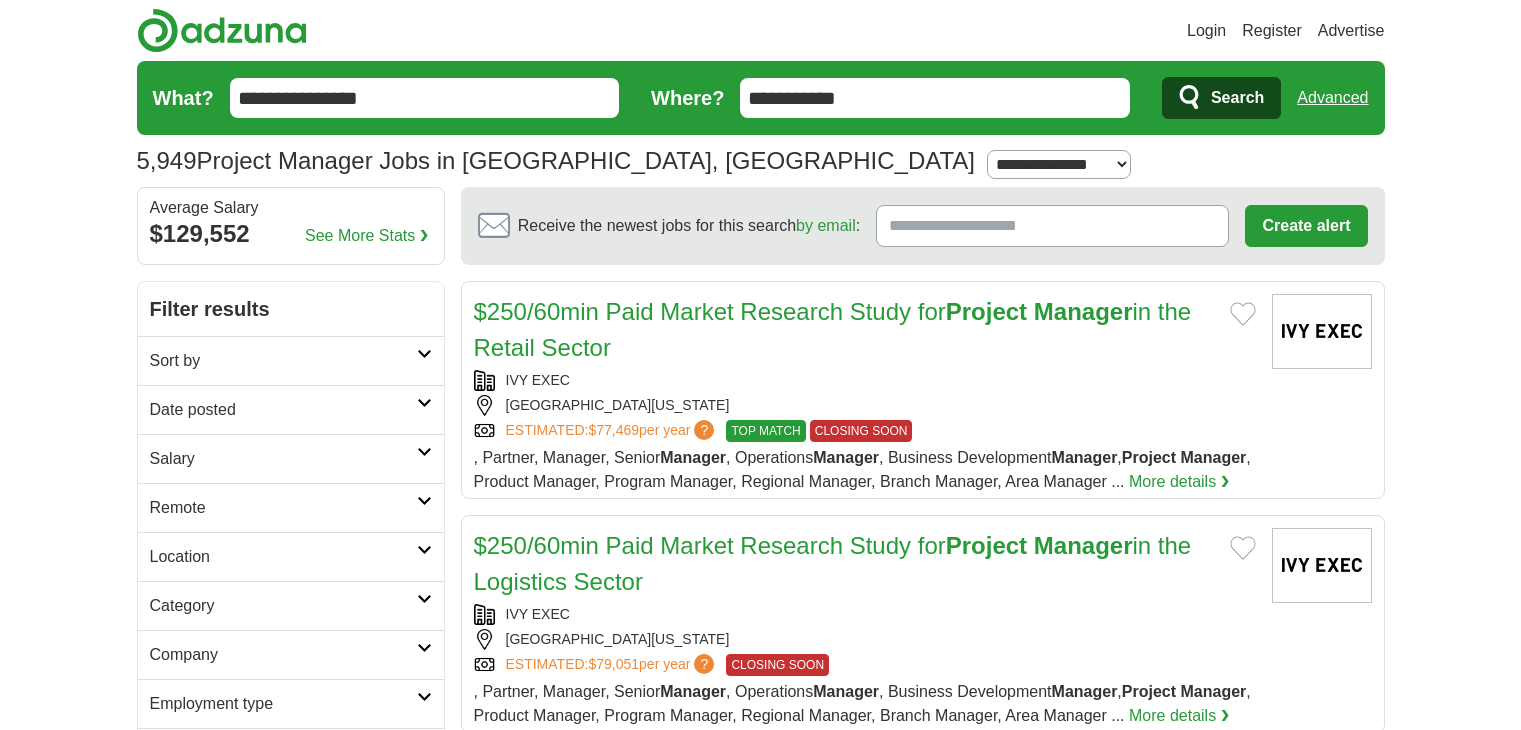 scroll, scrollTop: 0, scrollLeft: 0, axis: both 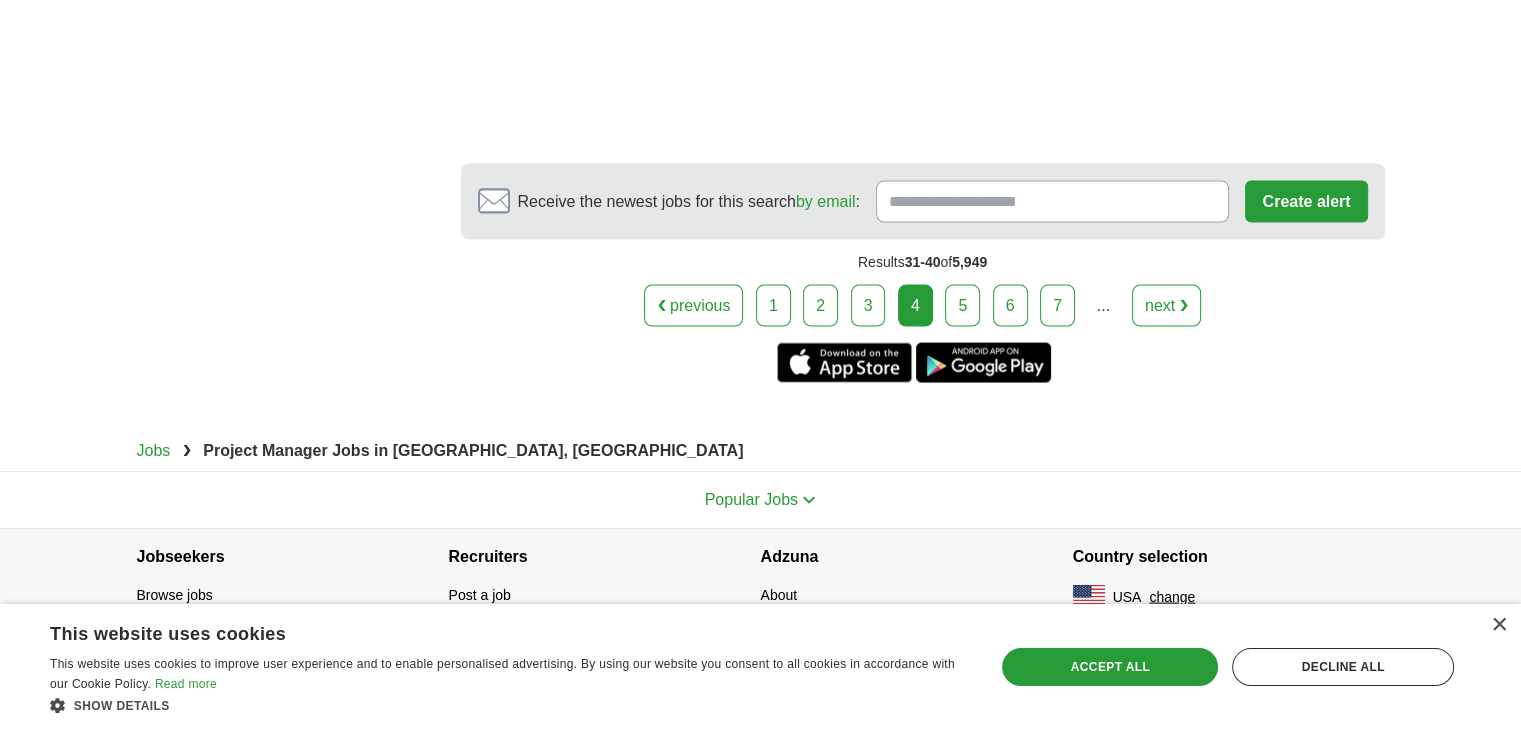 click on "next ❯" at bounding box center (1166, 306) 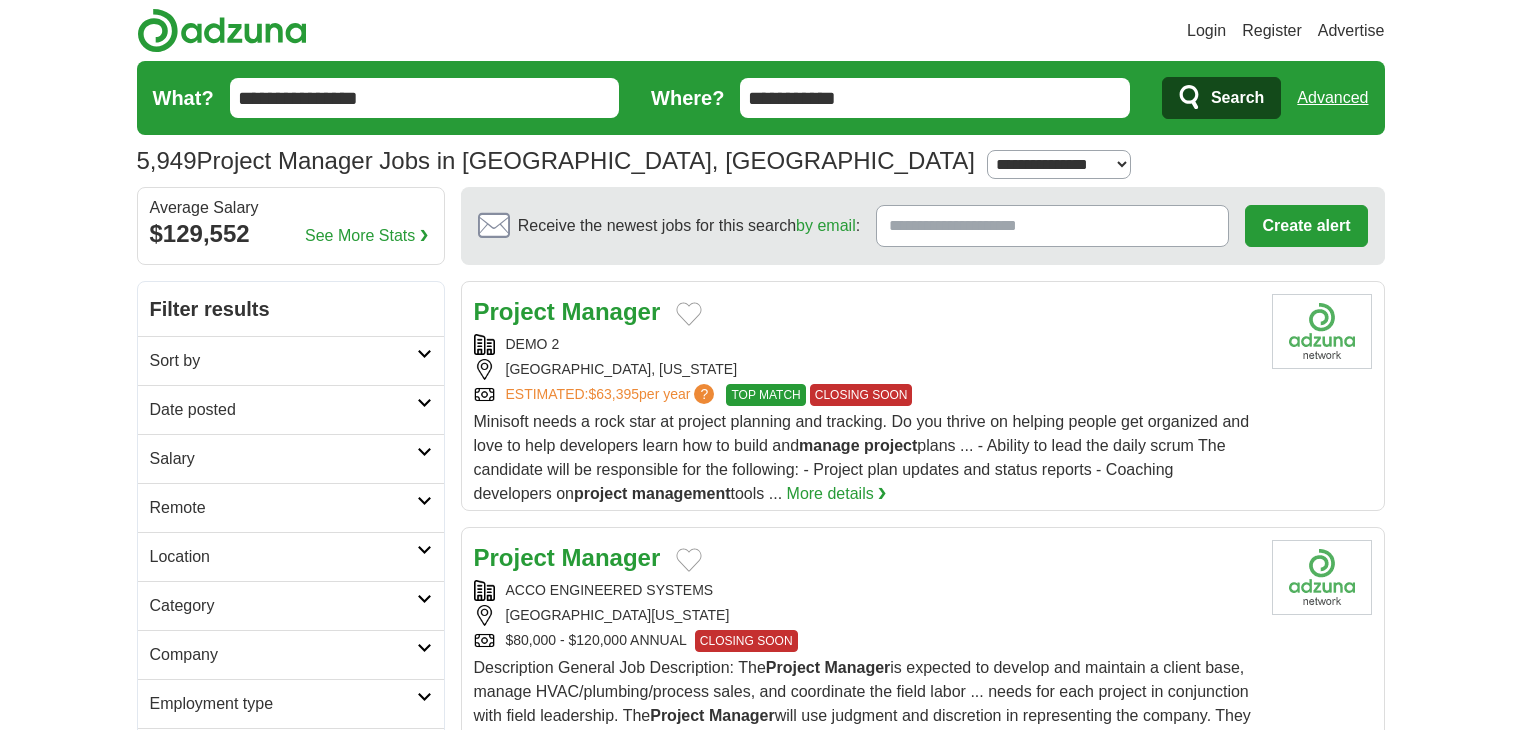 scroll, scrollTop: 0, scrollLeft: 0, axis: both 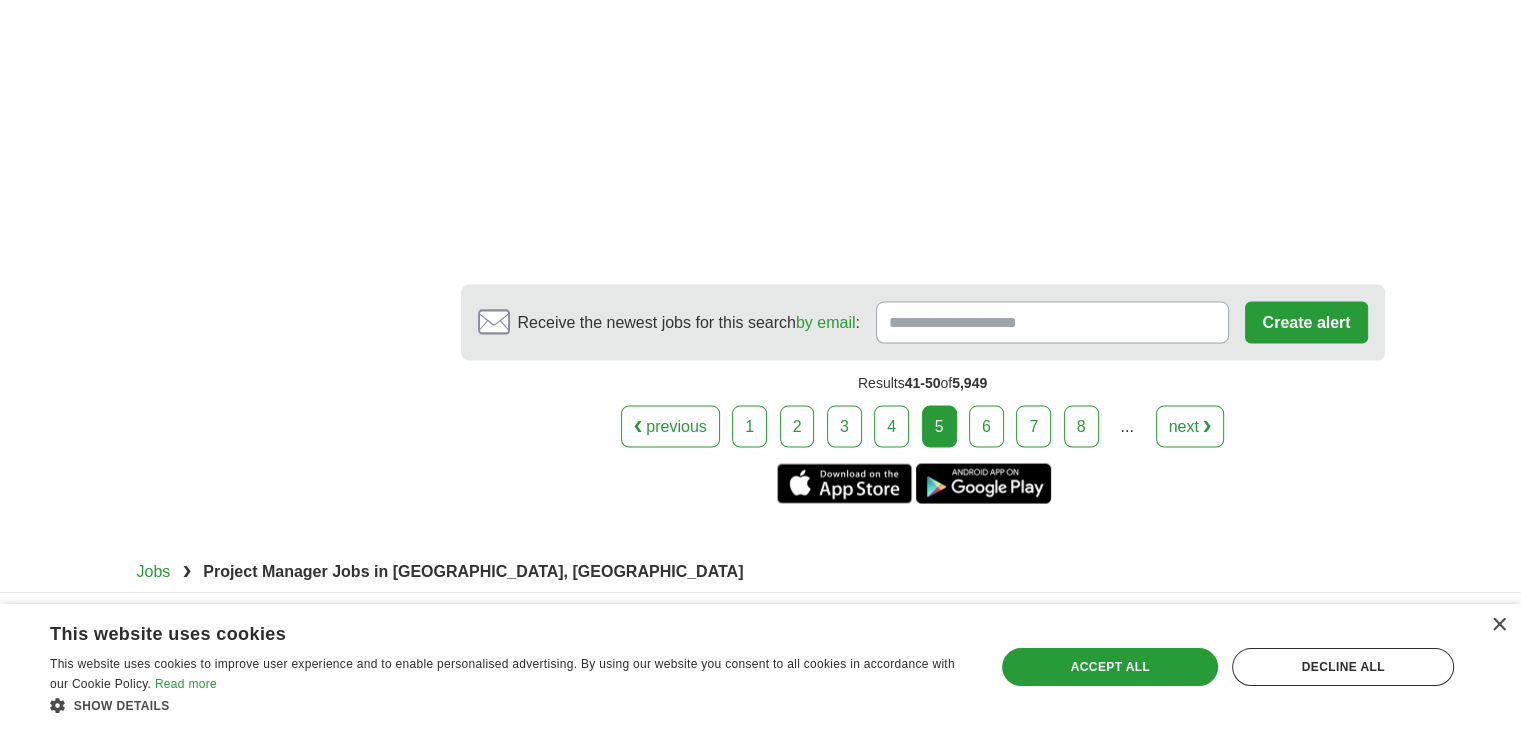 click on "6" at bounding box center (986, 427) 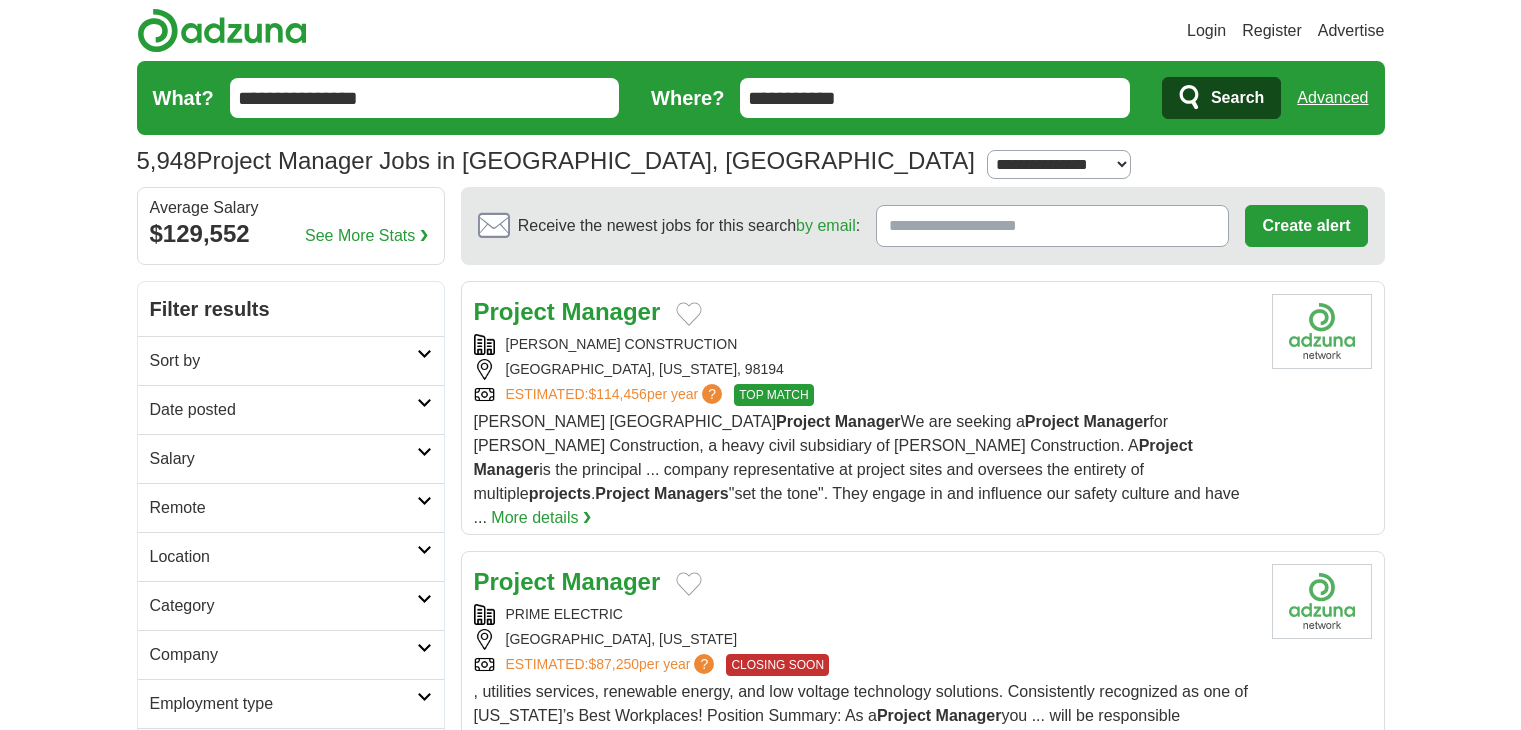 scroll, scrollTop: 0, scrollLeft: 0, axis: both 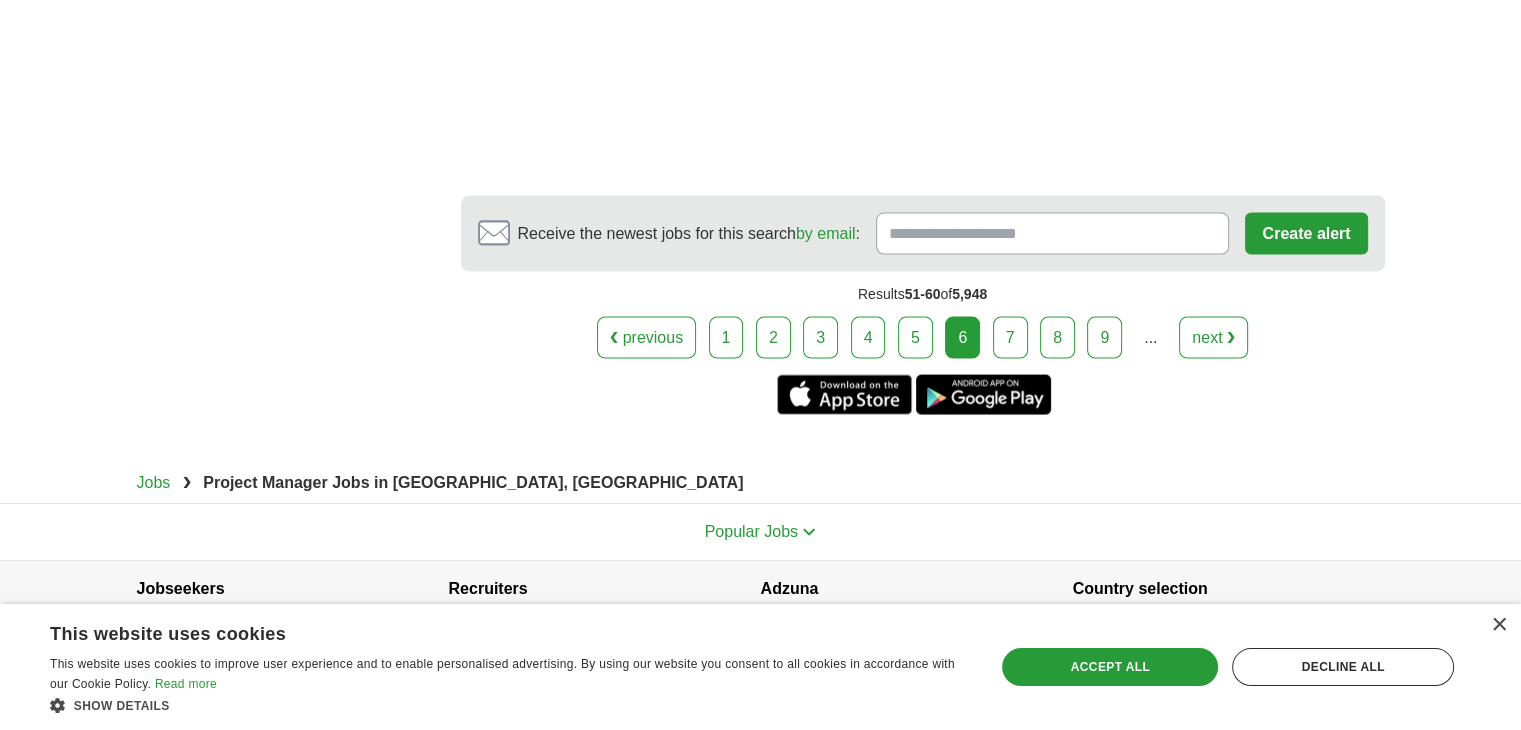 click on "7" at bounding box center [1010, 338] 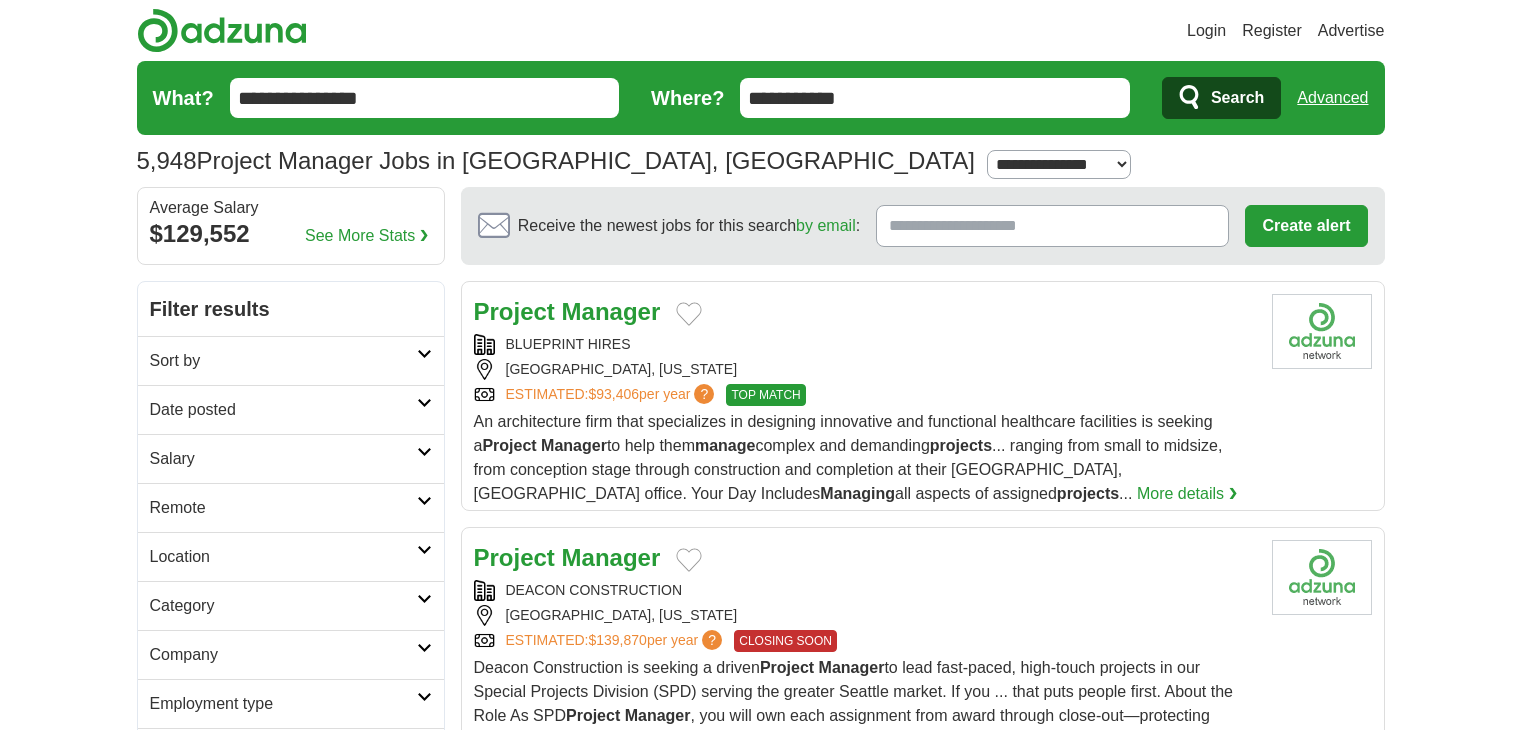 scroll, scrollTop: 0, scrollLeft: 0, axis: both 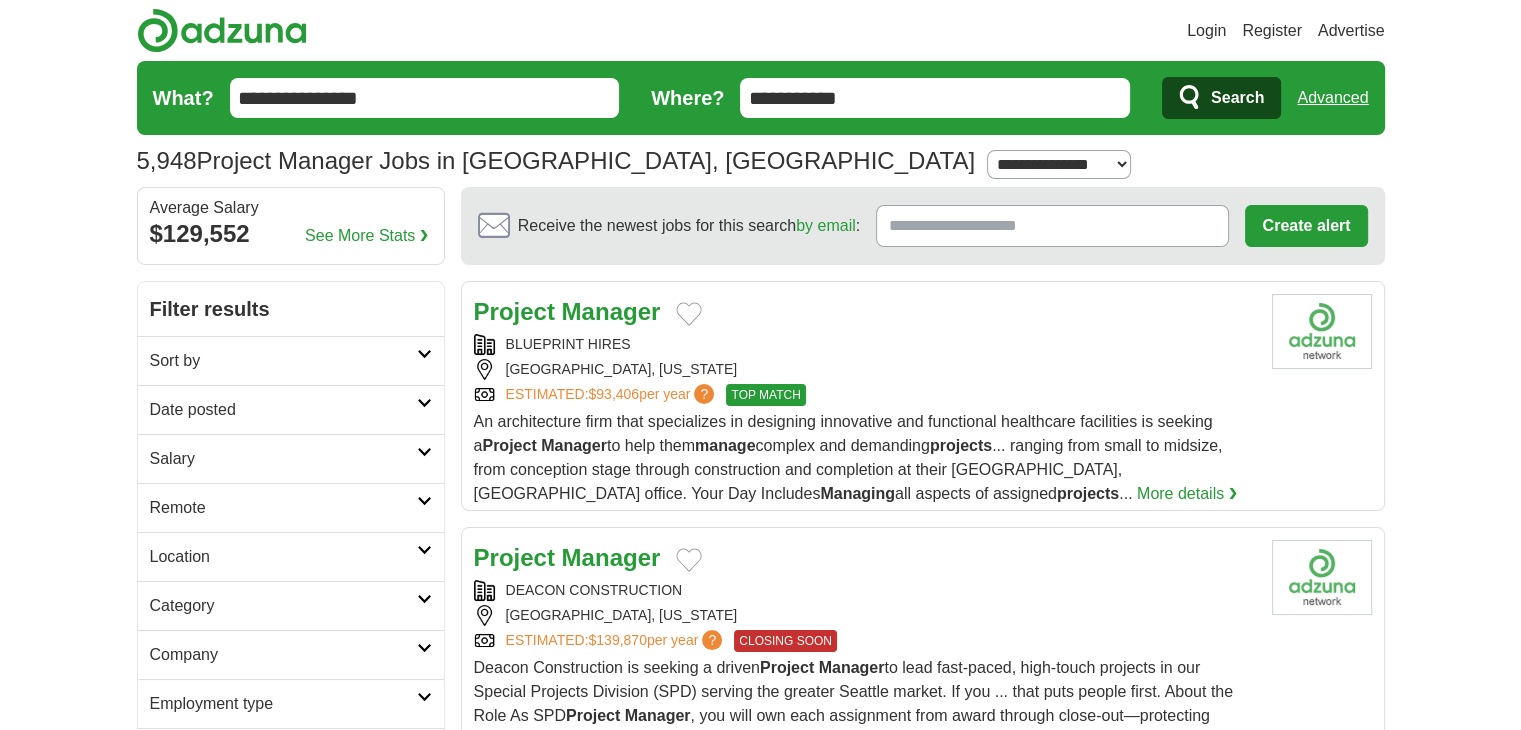 click on "**********" at bounding box center [425, 98] 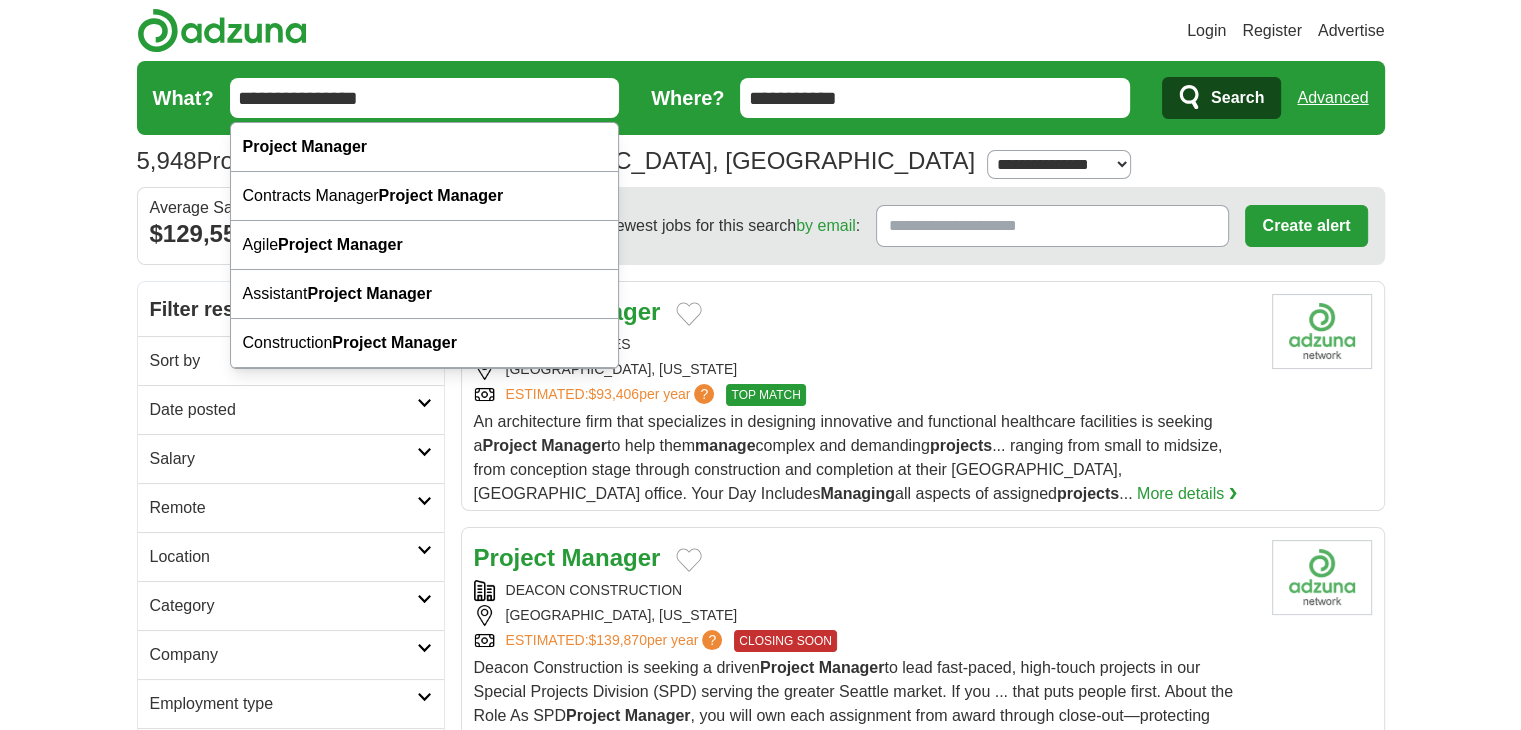 click on "**********" at bounding box center [425, 98] 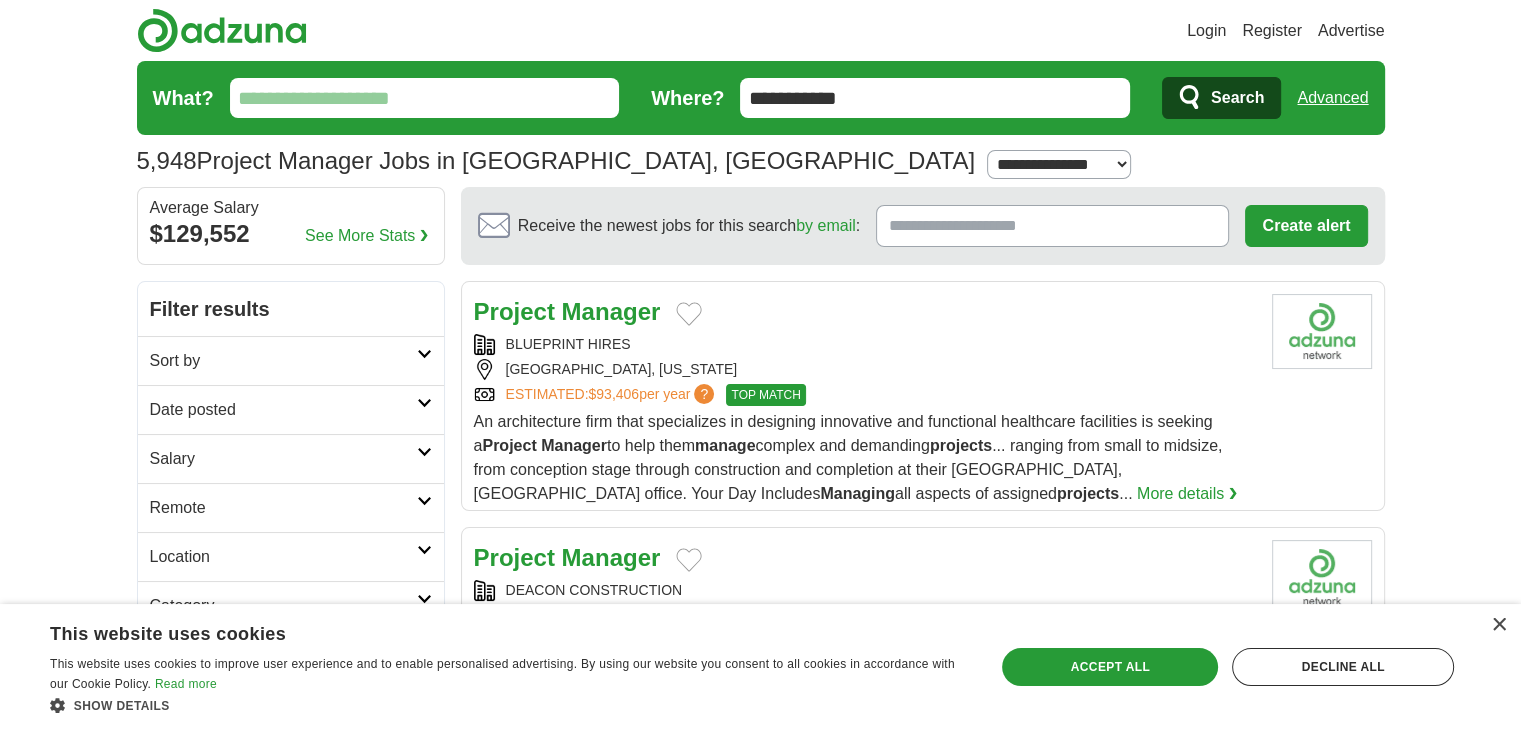 type 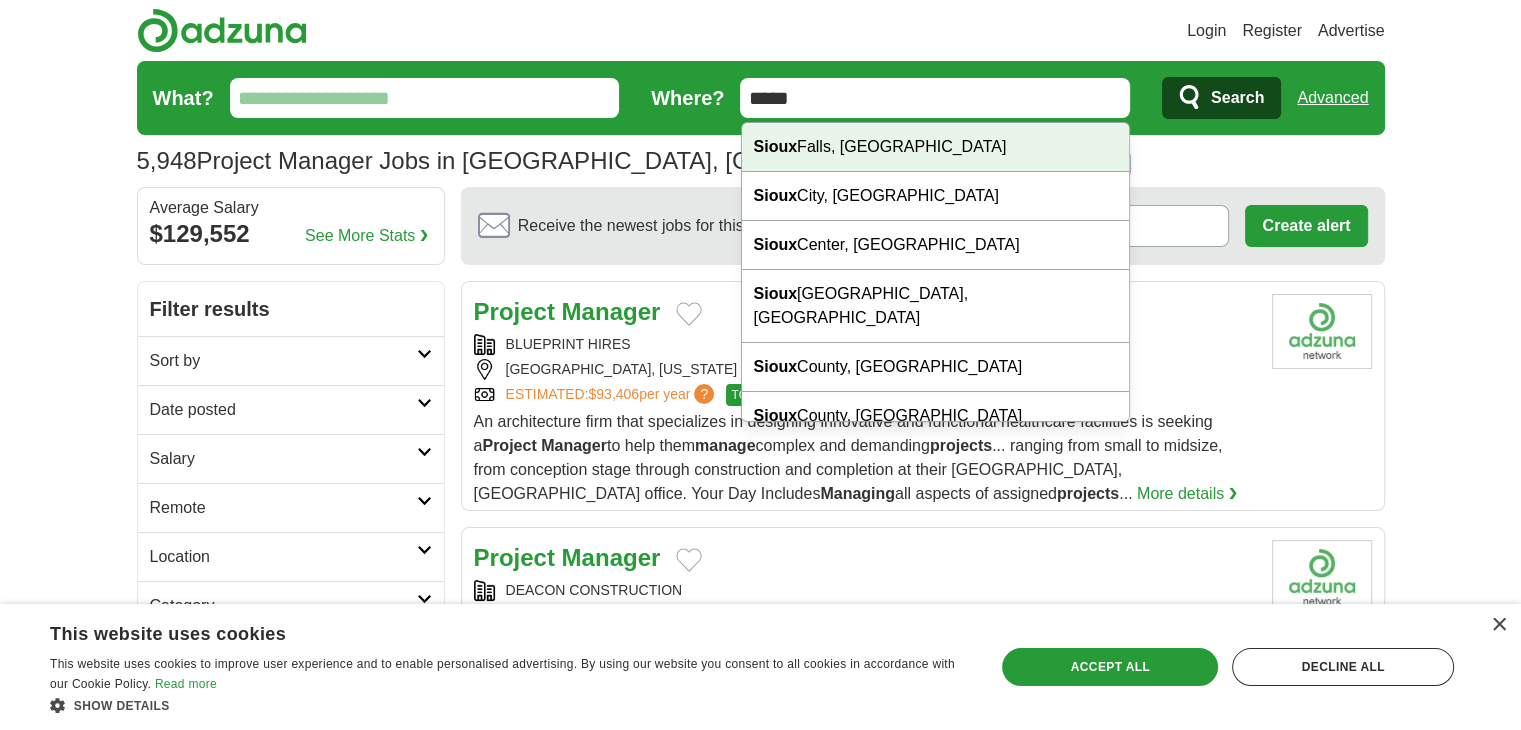 click on "Sioux  Falls, SD" at bounding box center [936, 147] 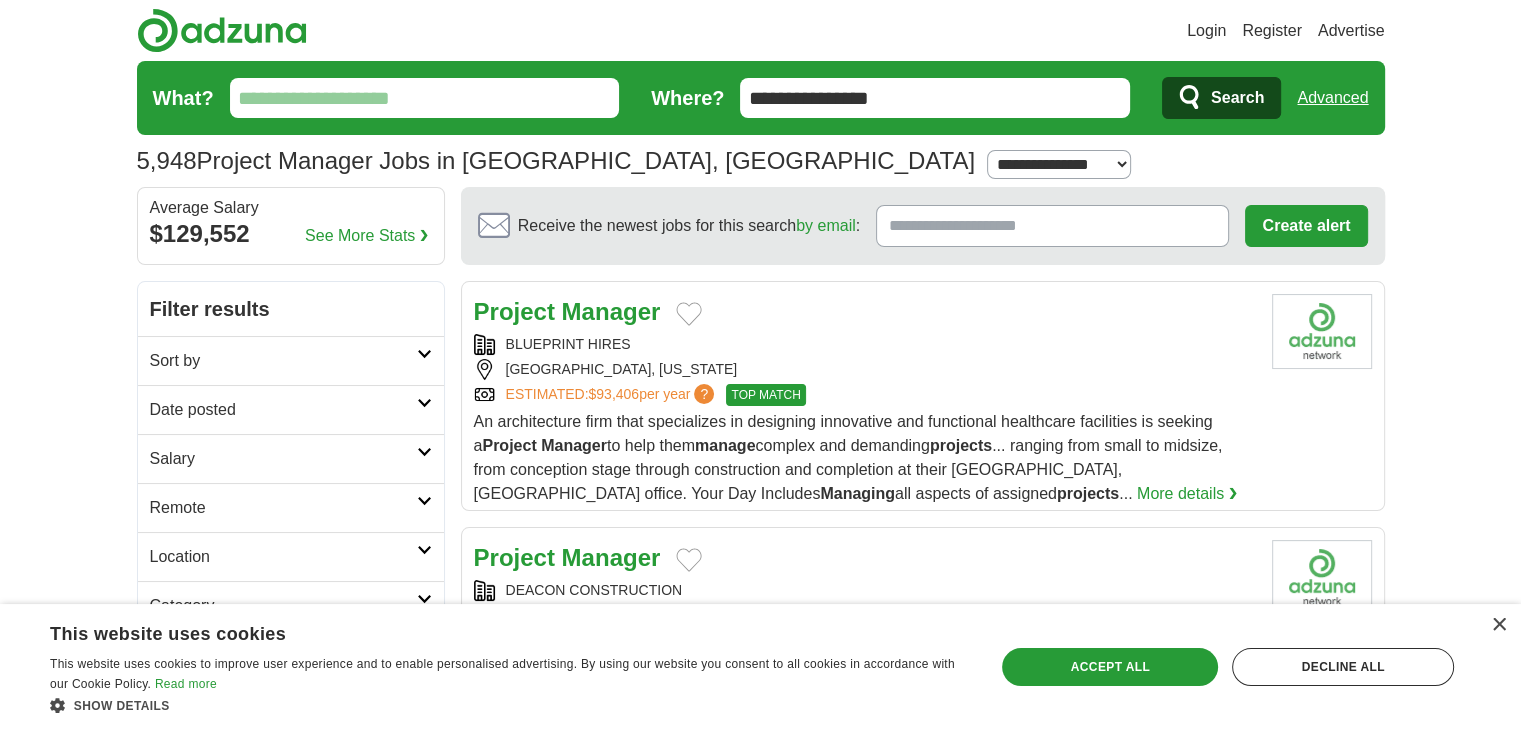 click on "Search" at bounding box center (1237, 98) 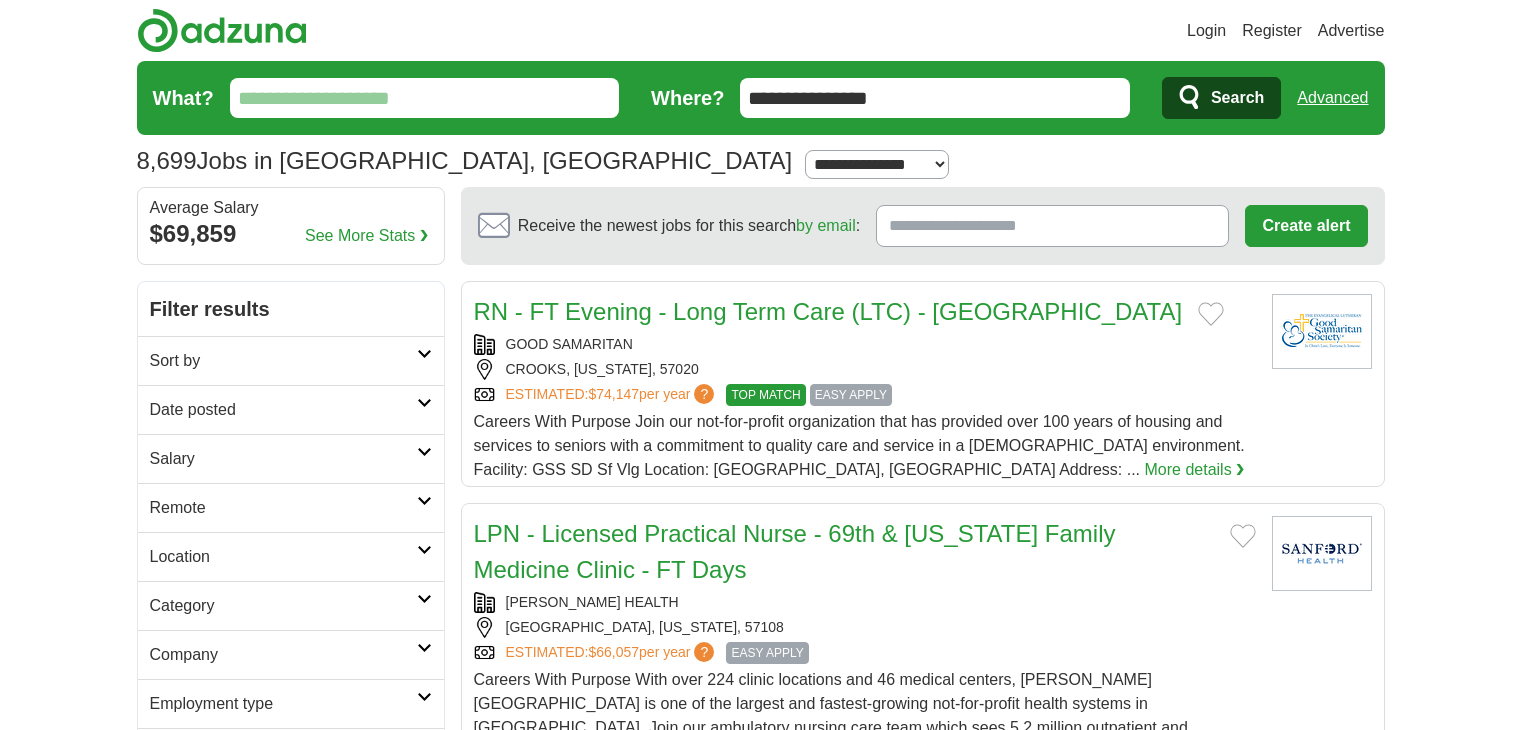 scroll, scrollTop: 0, scrollLeft: 0, axis: both 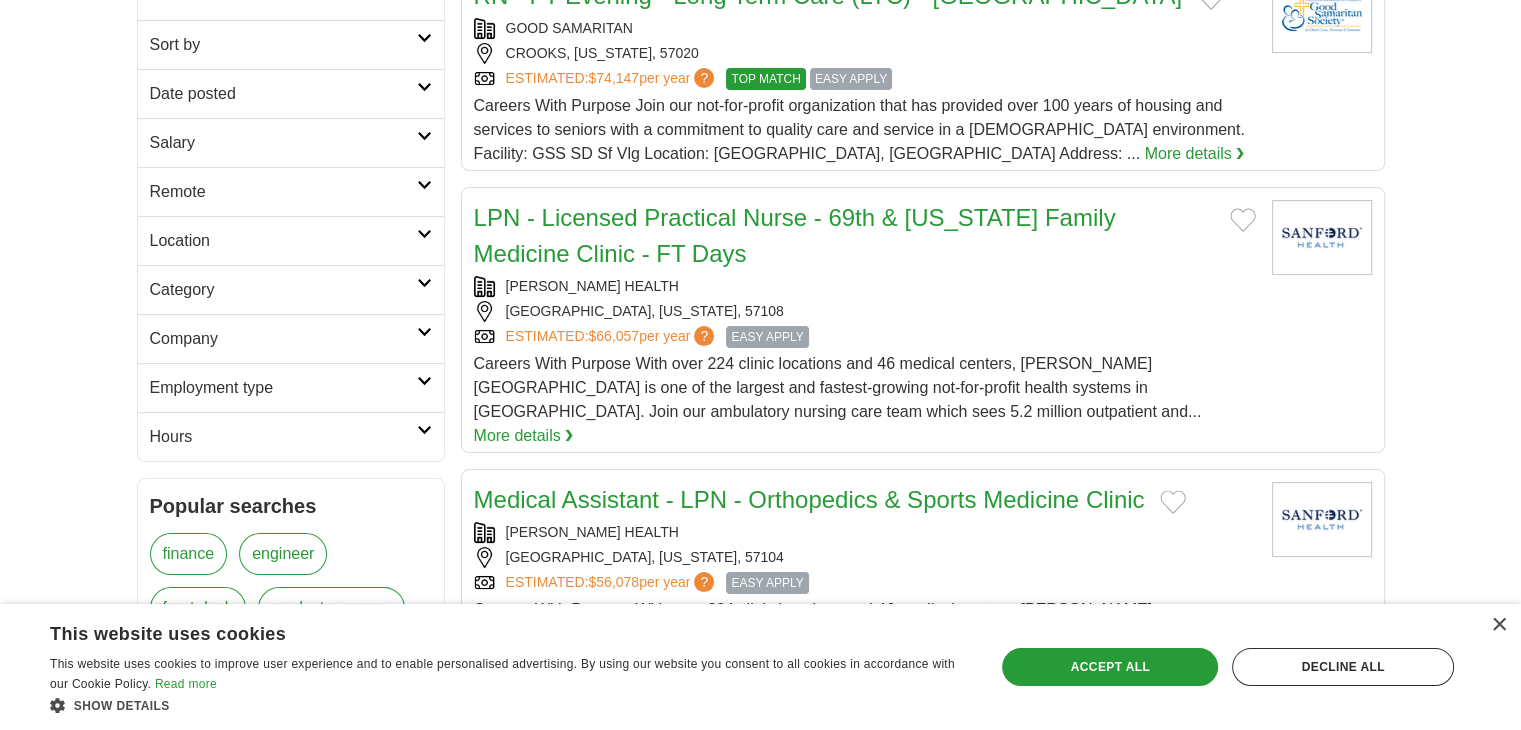 click on "More details ❯" at bounding box center [524, 436] 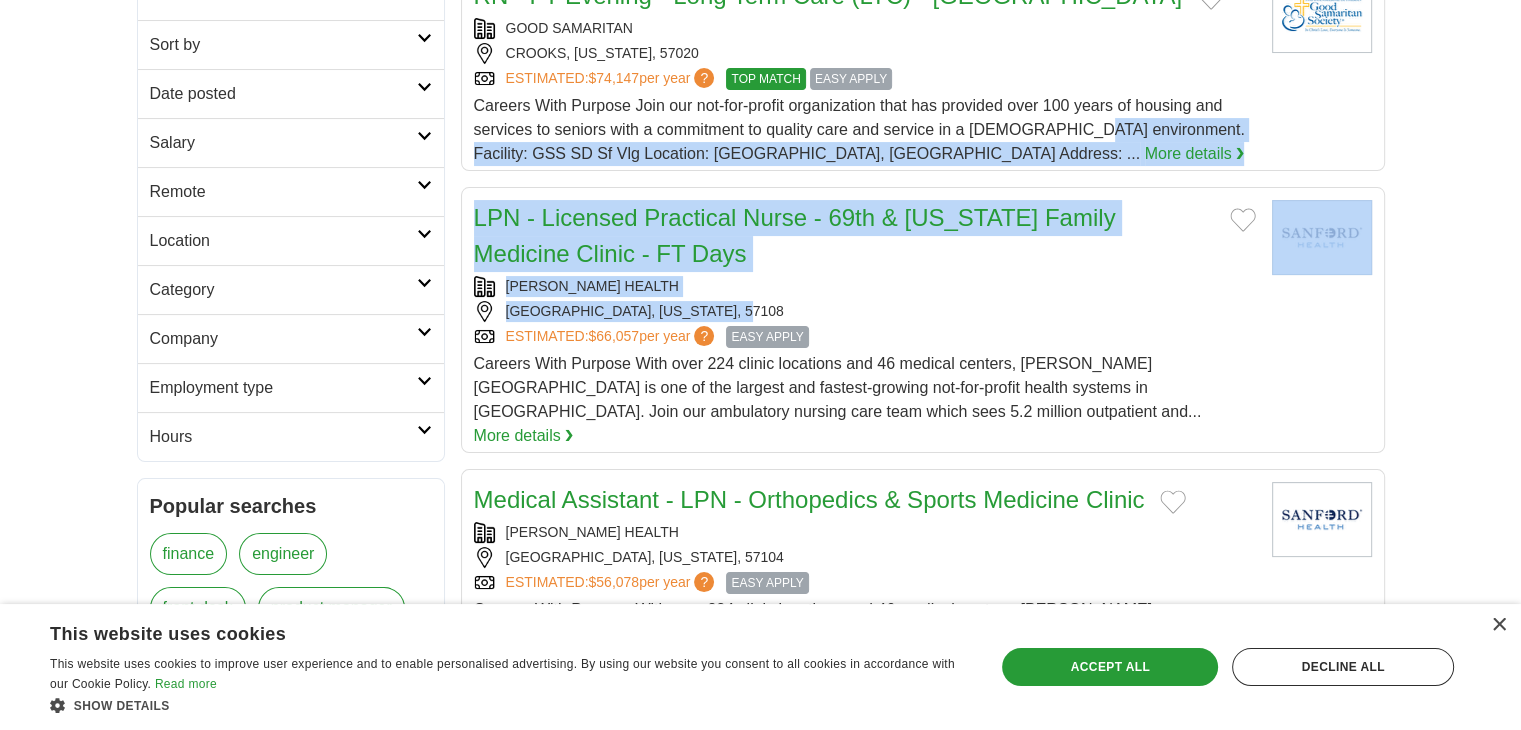 drag, startPoint x: 1026, startPoint y: 205, endPoint x: 1233, endPoint y: 341, distance: 247.67923 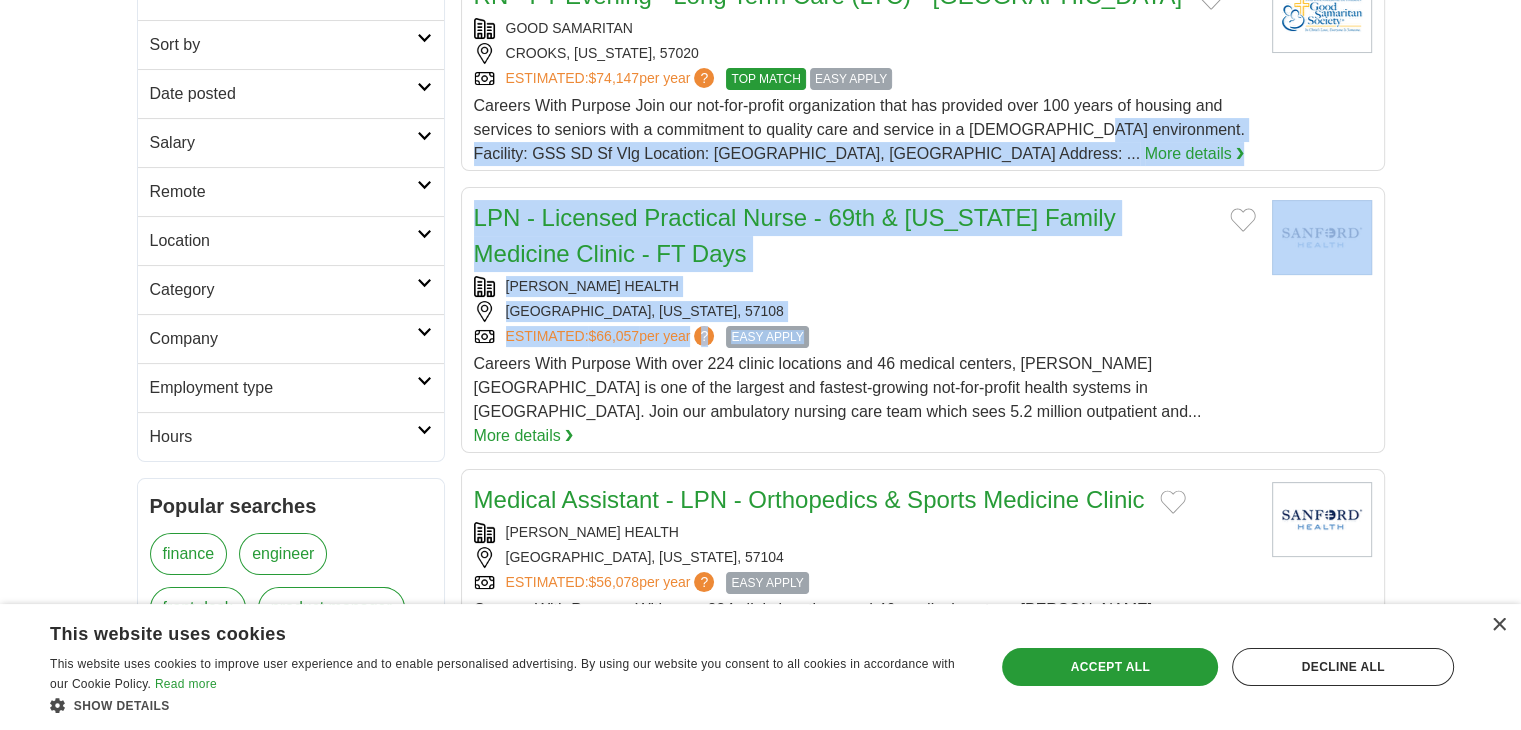 click on "Login
Register
Advertise
8,699
Jobs in Sioux Falls, SD
Salary
Salary
Select a salary range
Salary from
from $10,000
from $20,000
from $40,000
from $60,000
from $80,000
from $100,000
per year" at bounding box center (760, 1995) 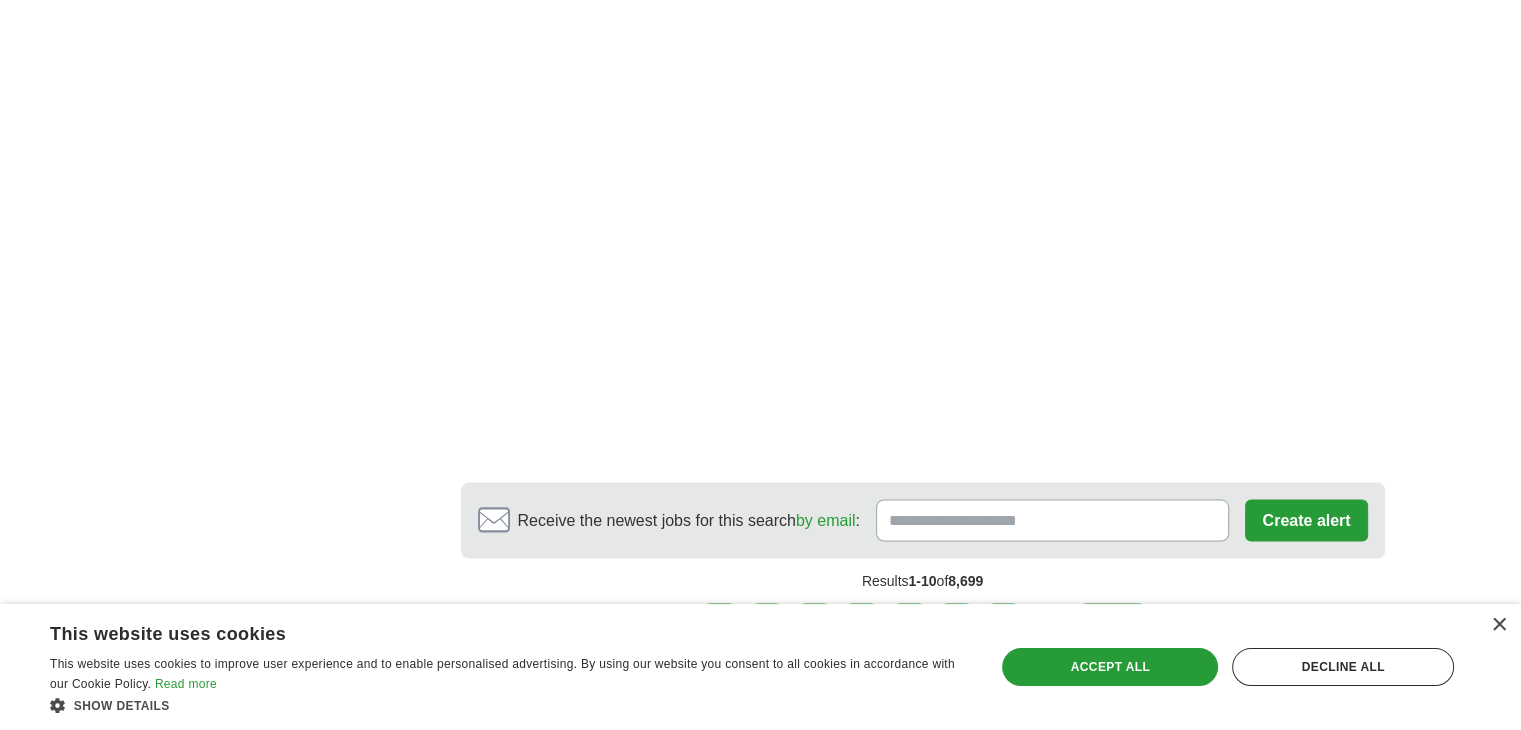 scroll, scrollTop: 3742, scrollLeft: 0, axis: vertical 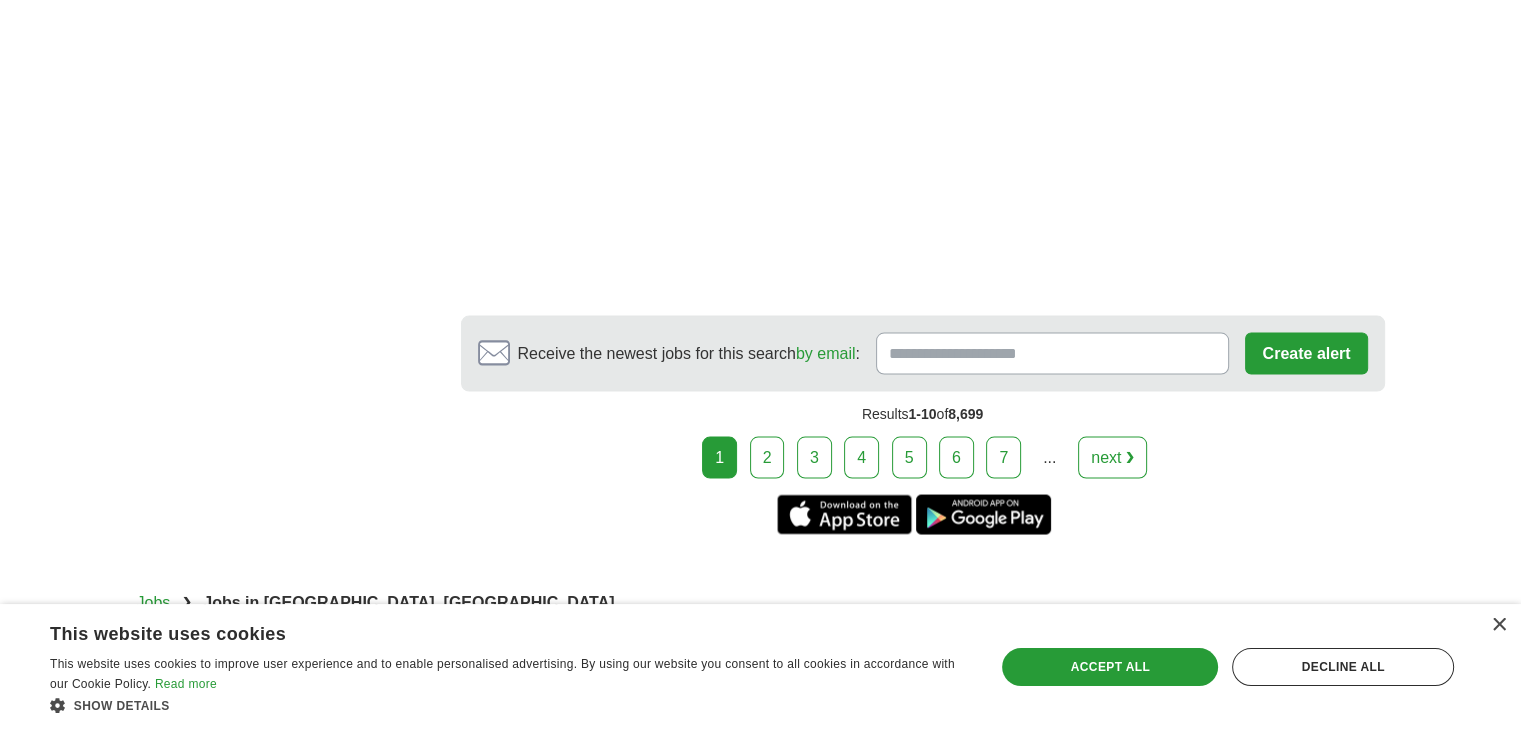 click on "next ❯" at bounding box center (1112, 457) 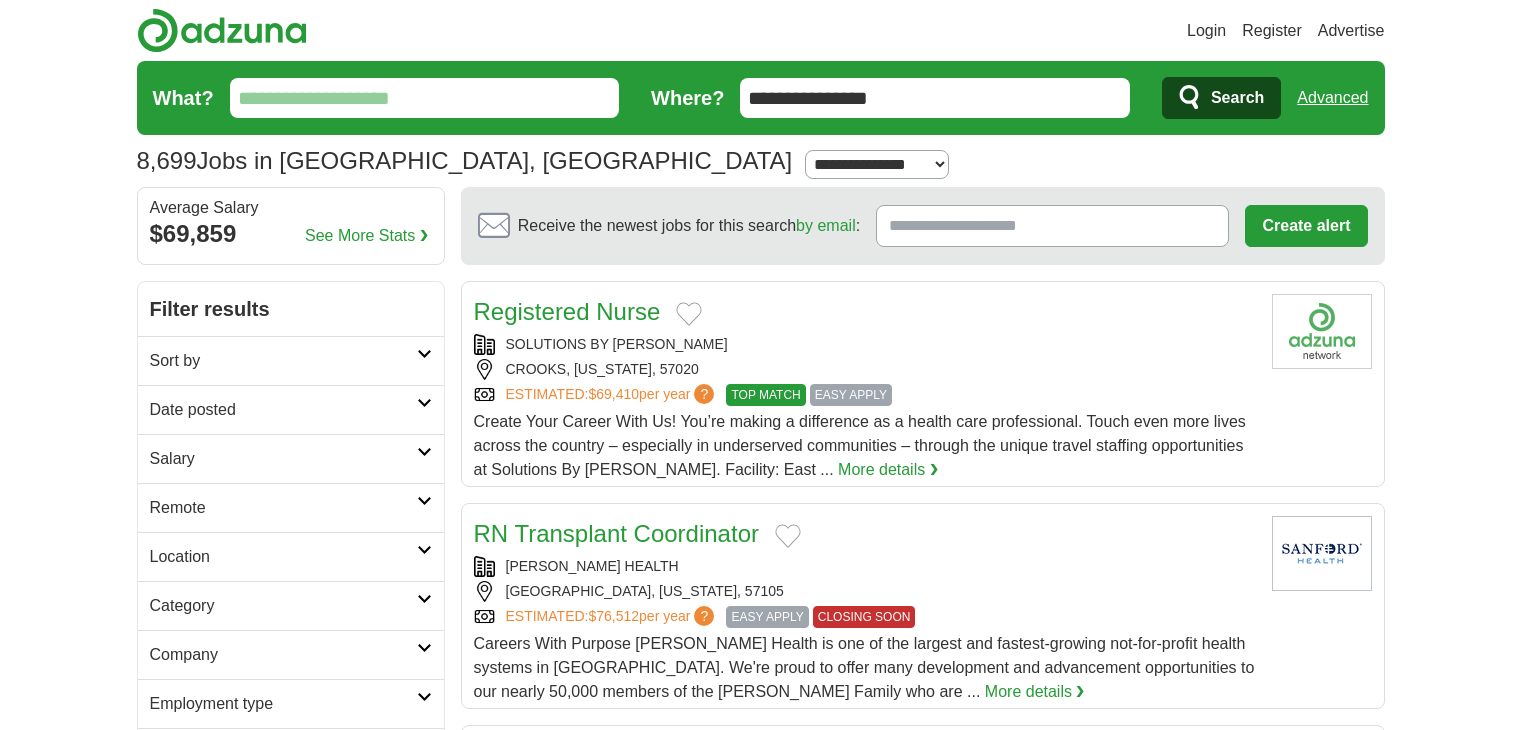 scroll, scrollTop: 0, scrollLeft: 0, axis: both 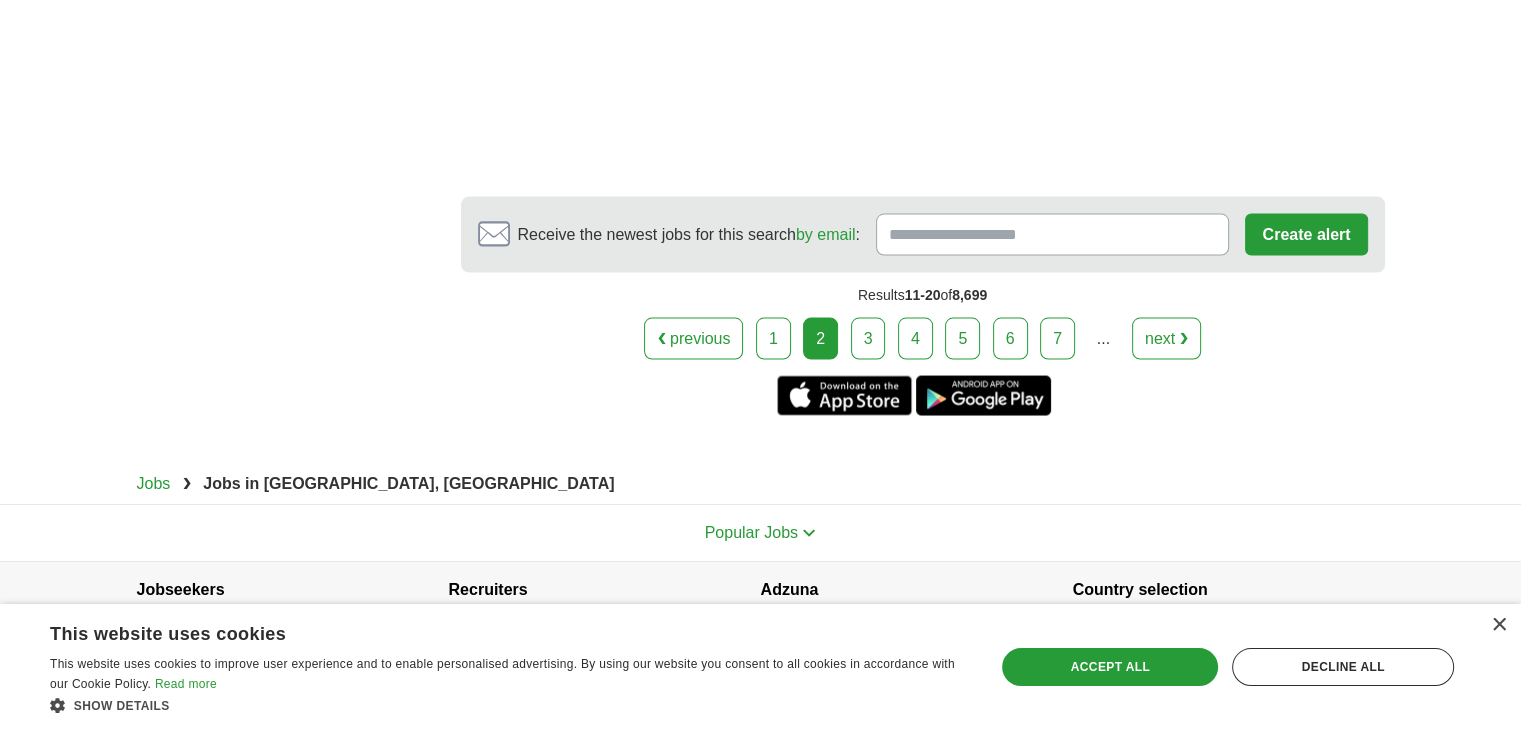click on "next ❯" at bounding box center [1166, 339] 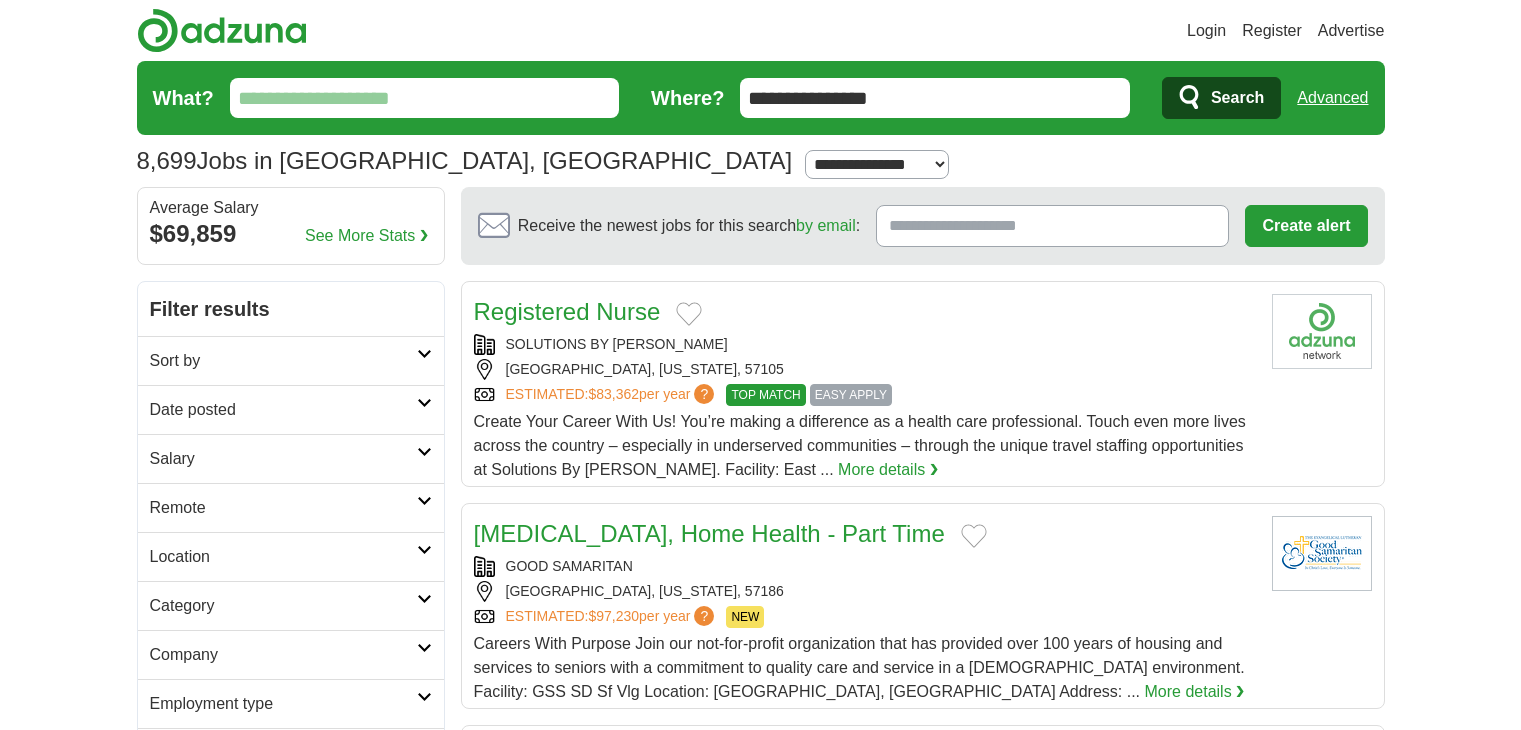 scroll, scrollTop: 0, scrollLeft: 0, axis: both 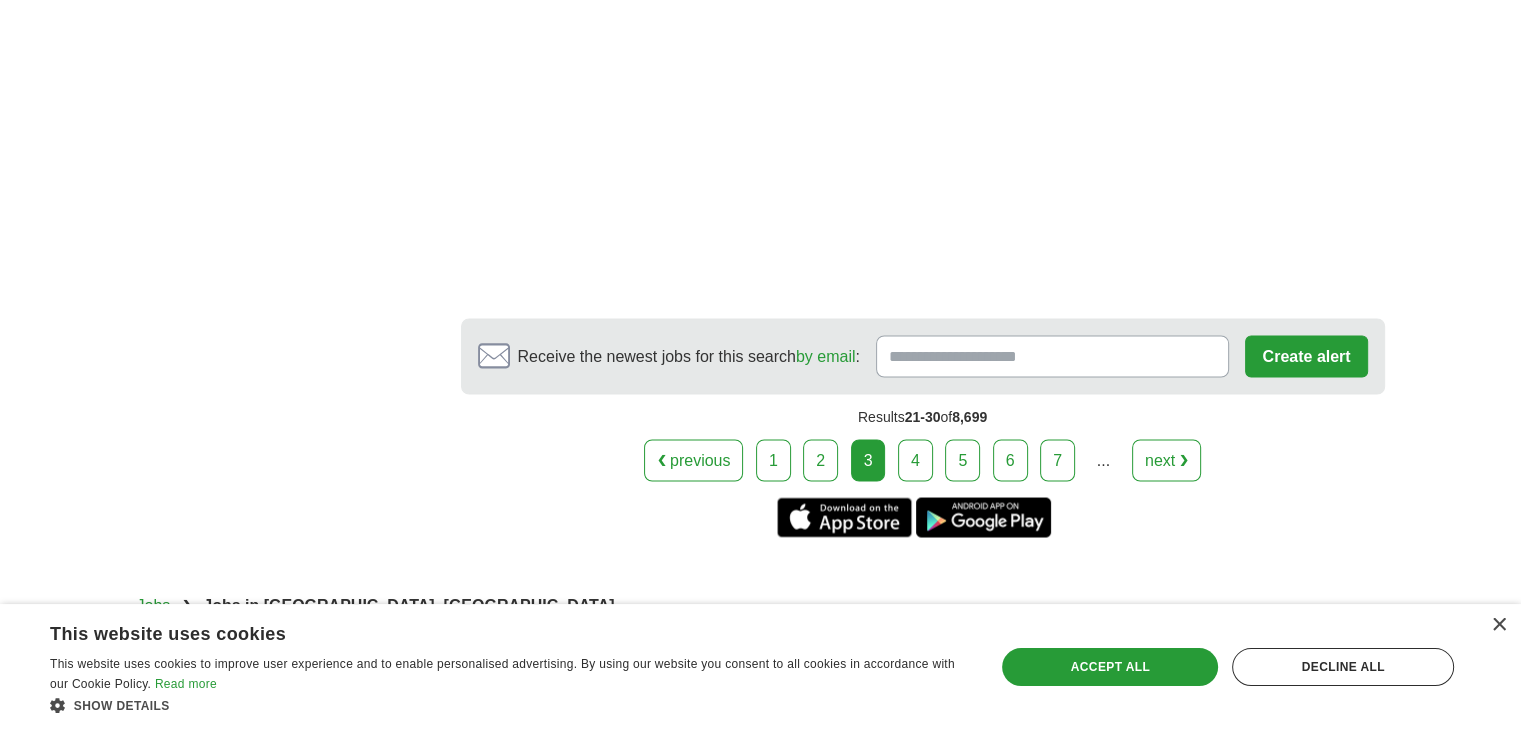 click on "next ❯" at bounding box center [1166, 460] 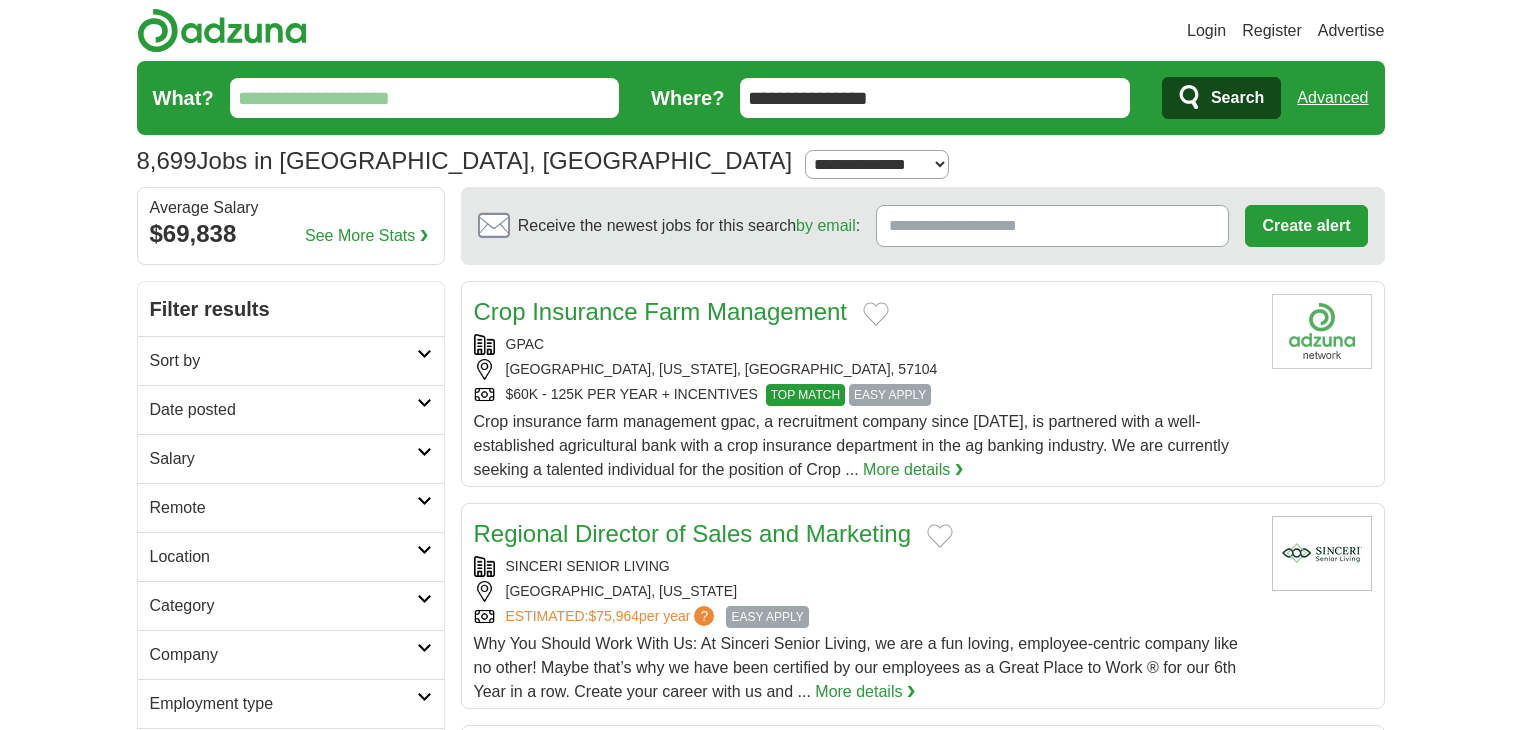 scroll, scrollTop: 0, scrollLeft: 0, axis: both 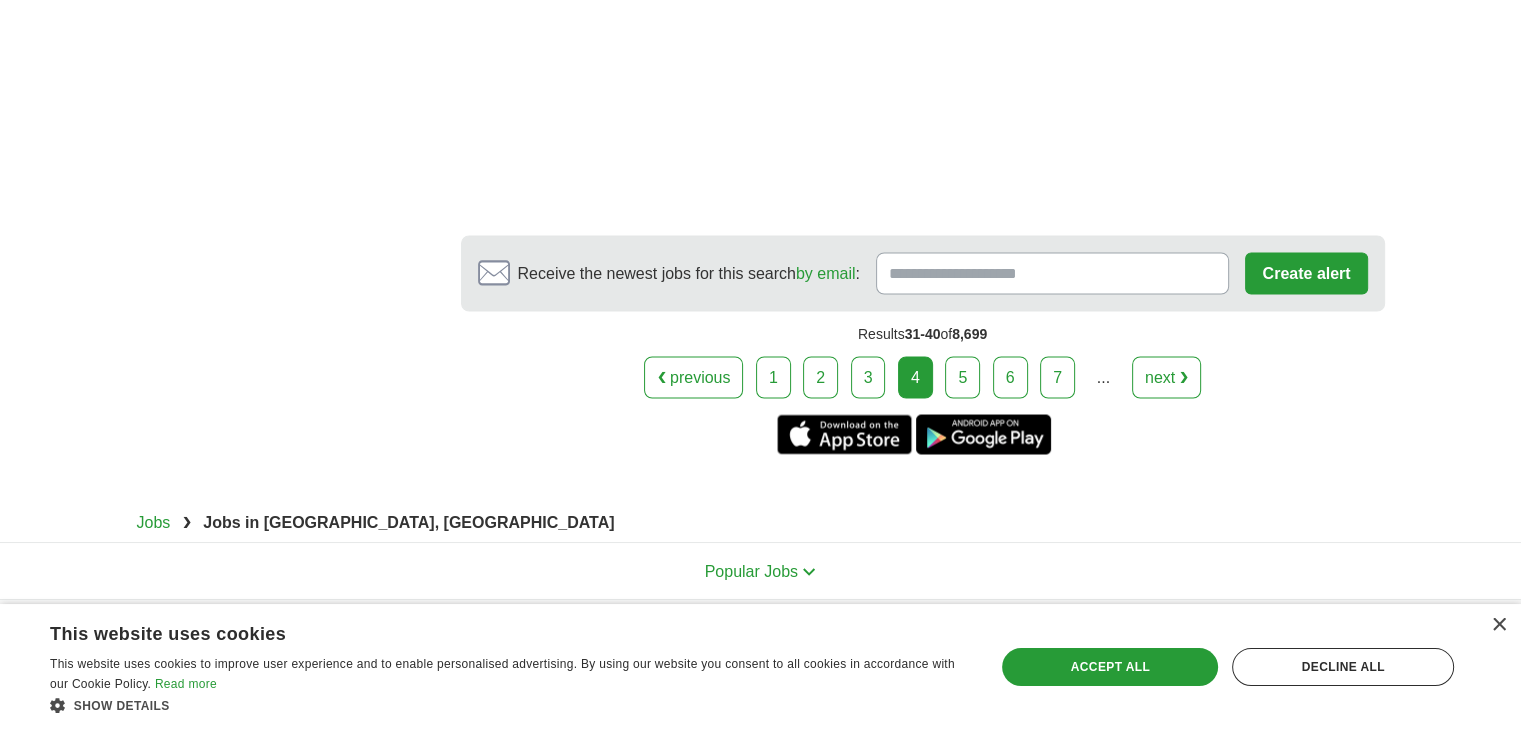 click on "next ❯" at bounding box center [1166, 377] 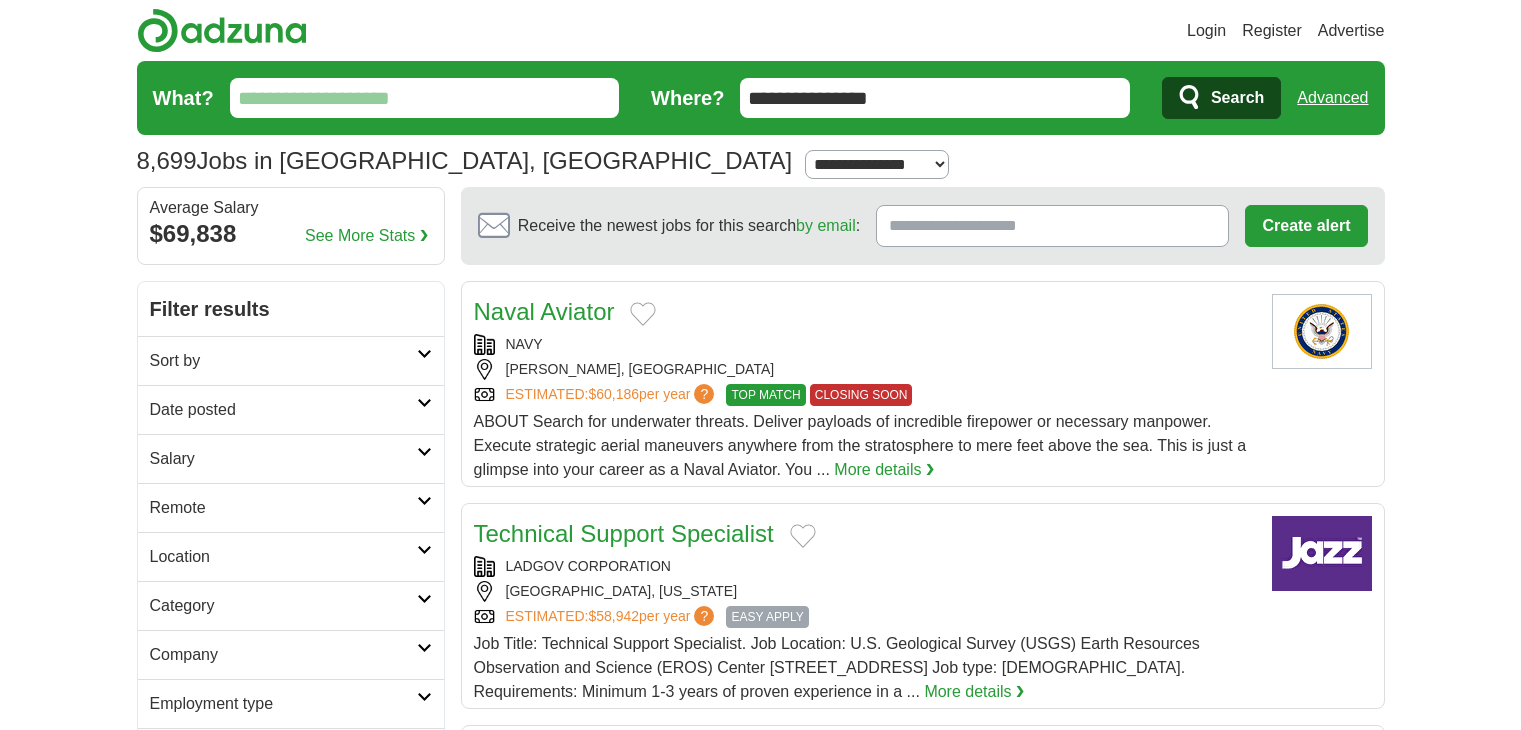 scroll, scrollTop: 0, scrollLeft: 0, axis: both 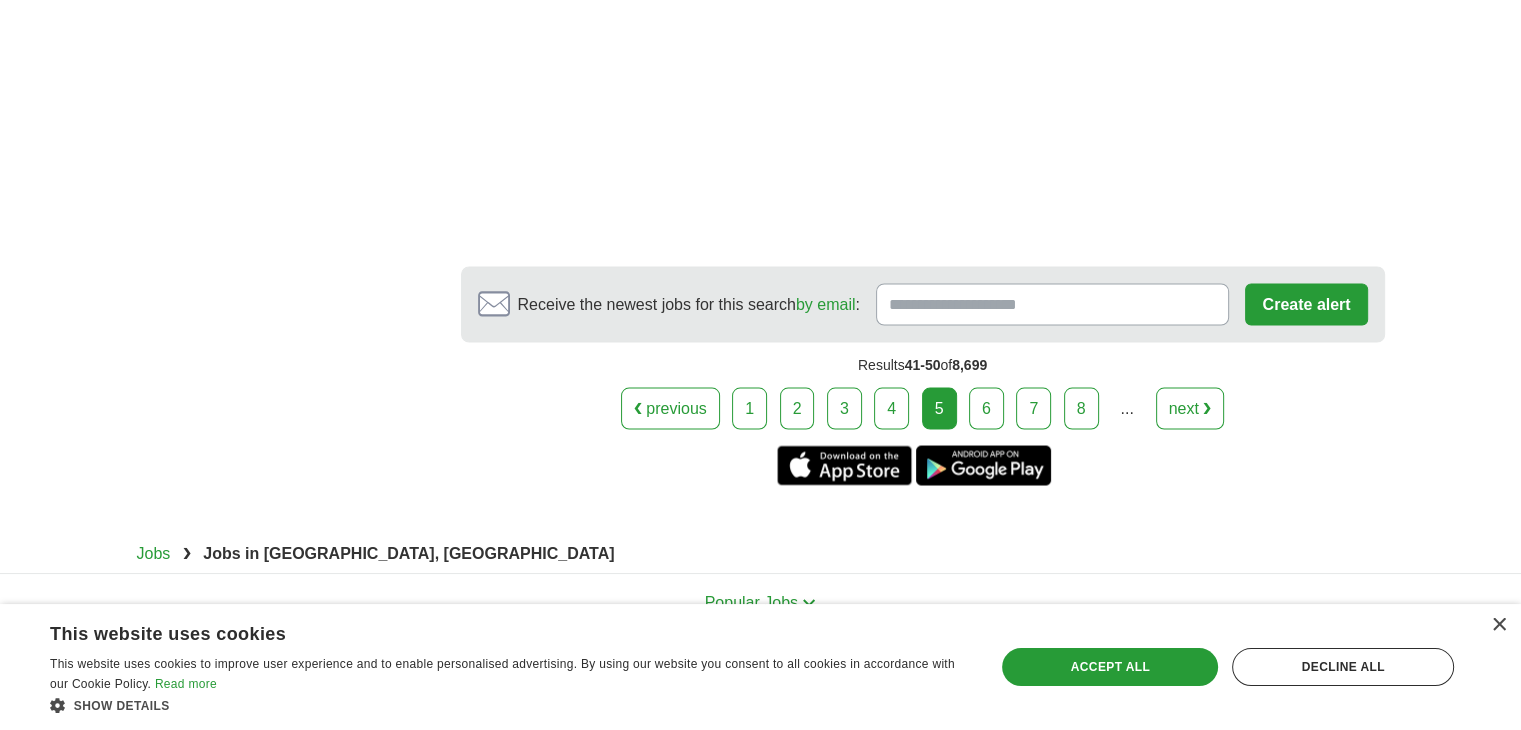 click on "next ❯" at bounding box center (1190, 408) 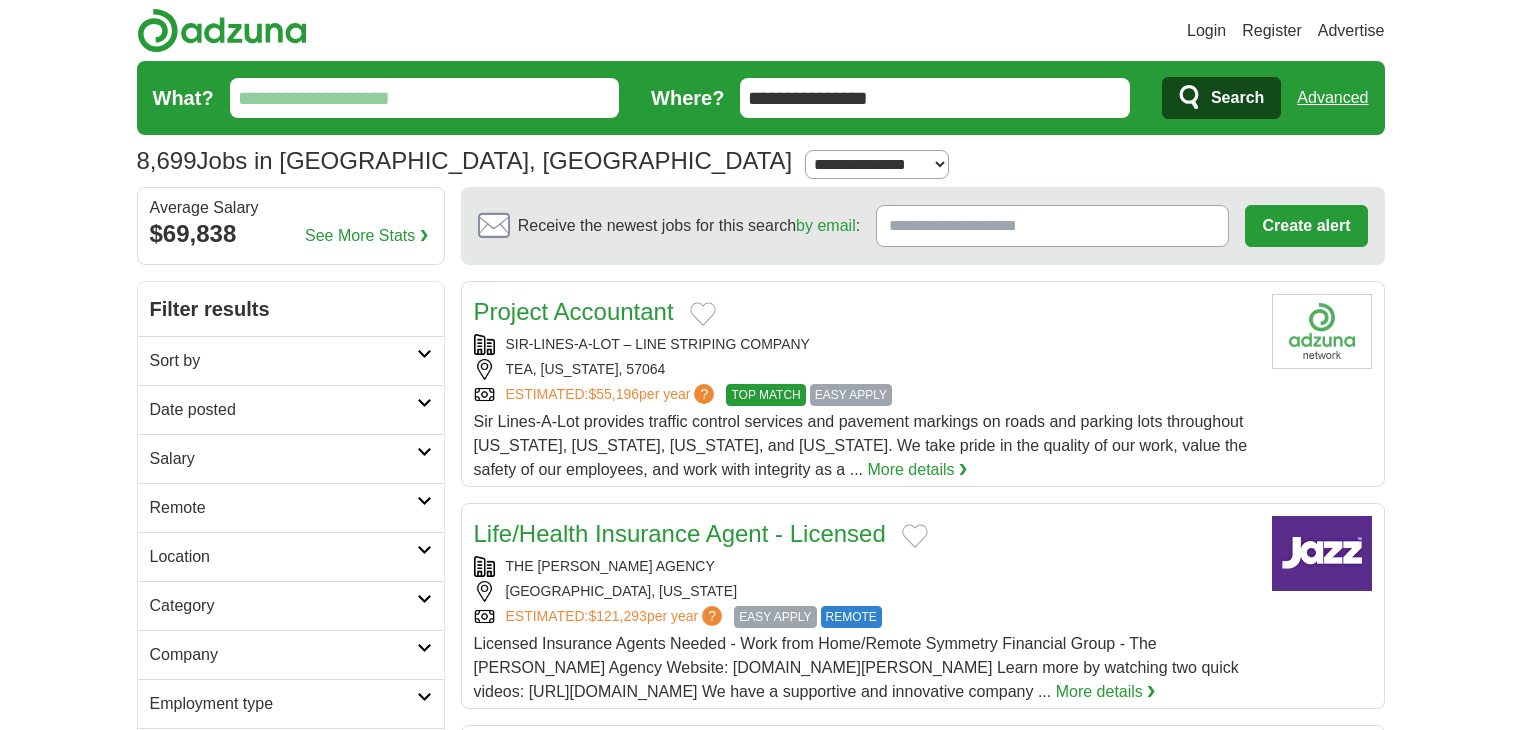 scroll, scrollTop: 0, scrollLeft: 0, axis: both 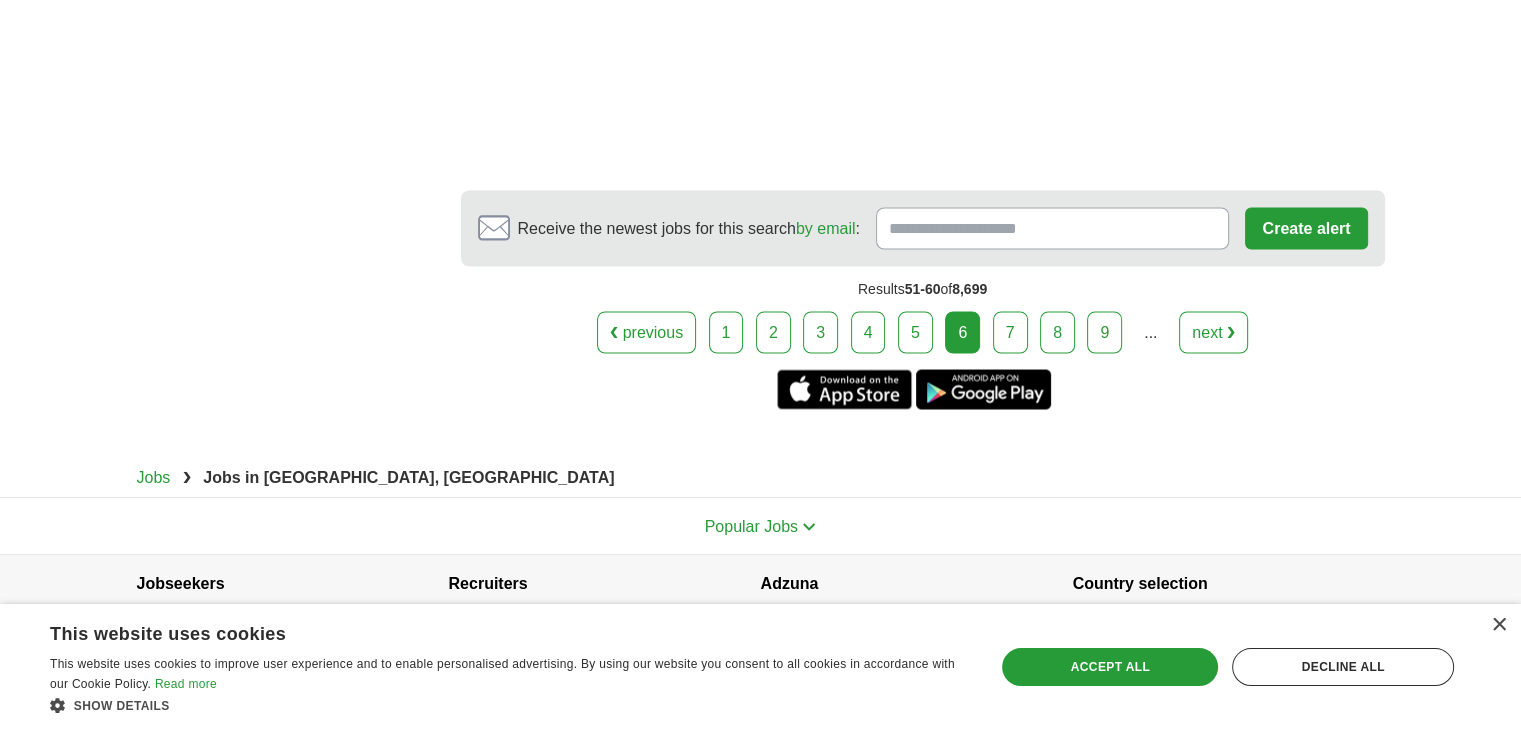 click on "next ❯" at bounding box center [1213, 332] 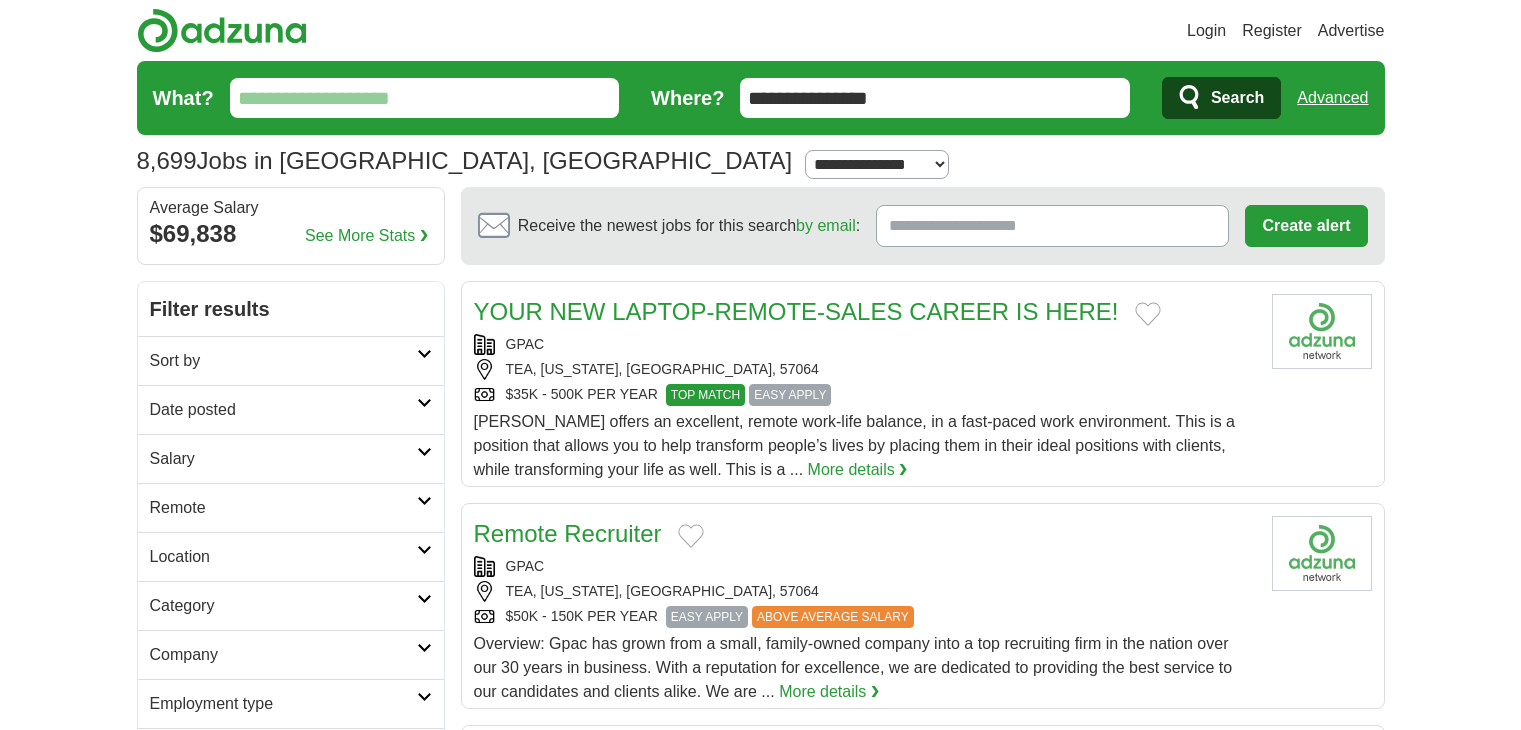 scroll, scrollTop: 0, scrollLeft: 0, axis: both 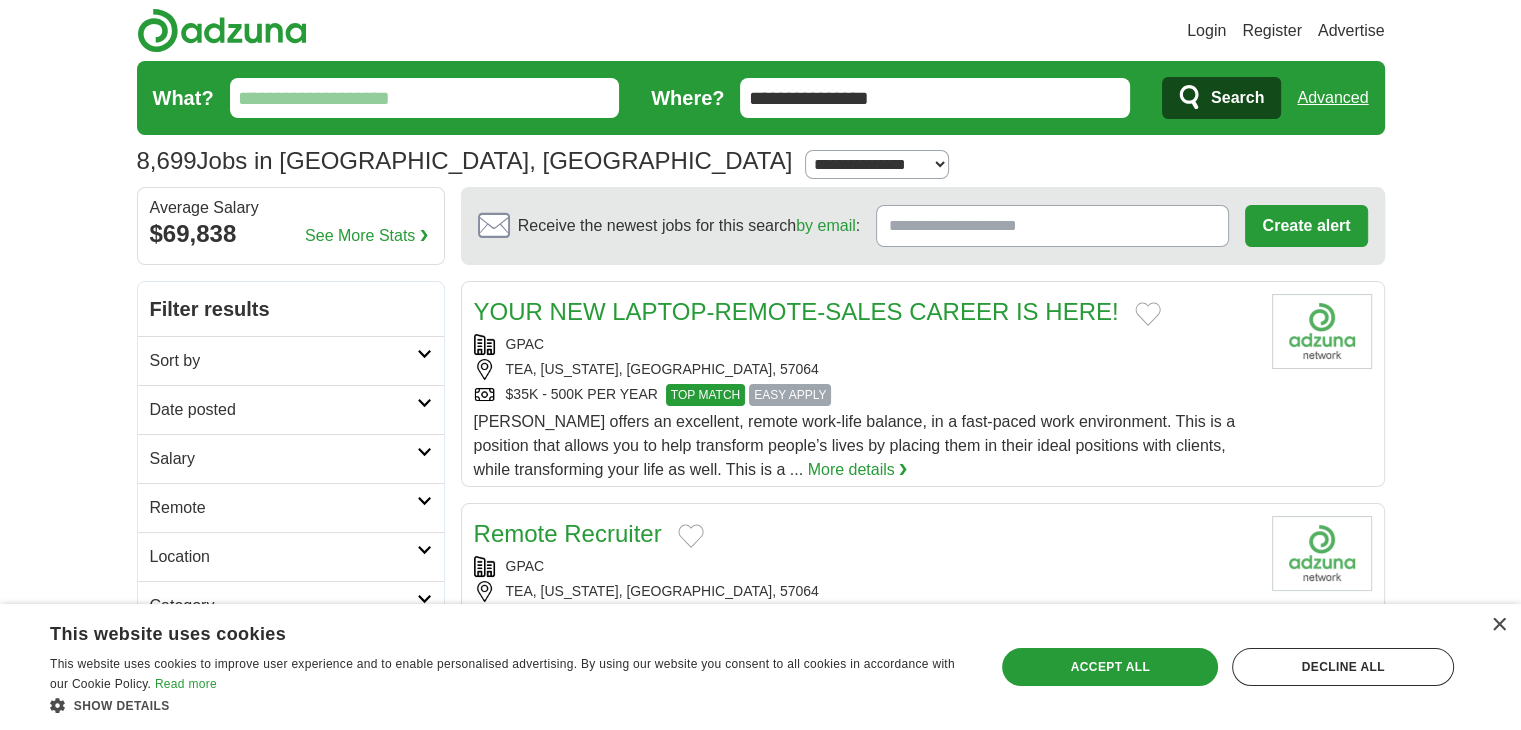 click on "What?" at bounding box center (425, 98) 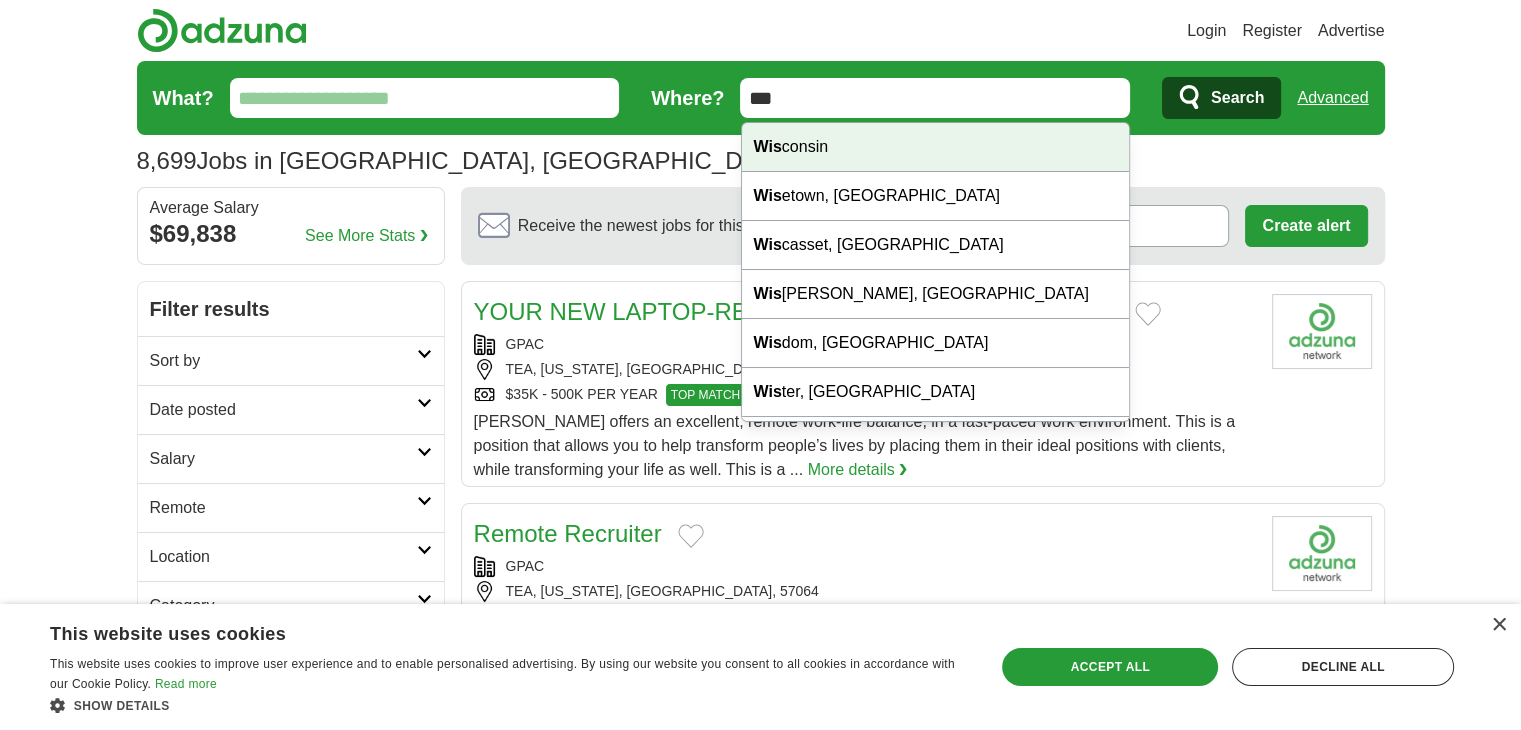 click on "Wis consin" at bounding box center [936, 147] 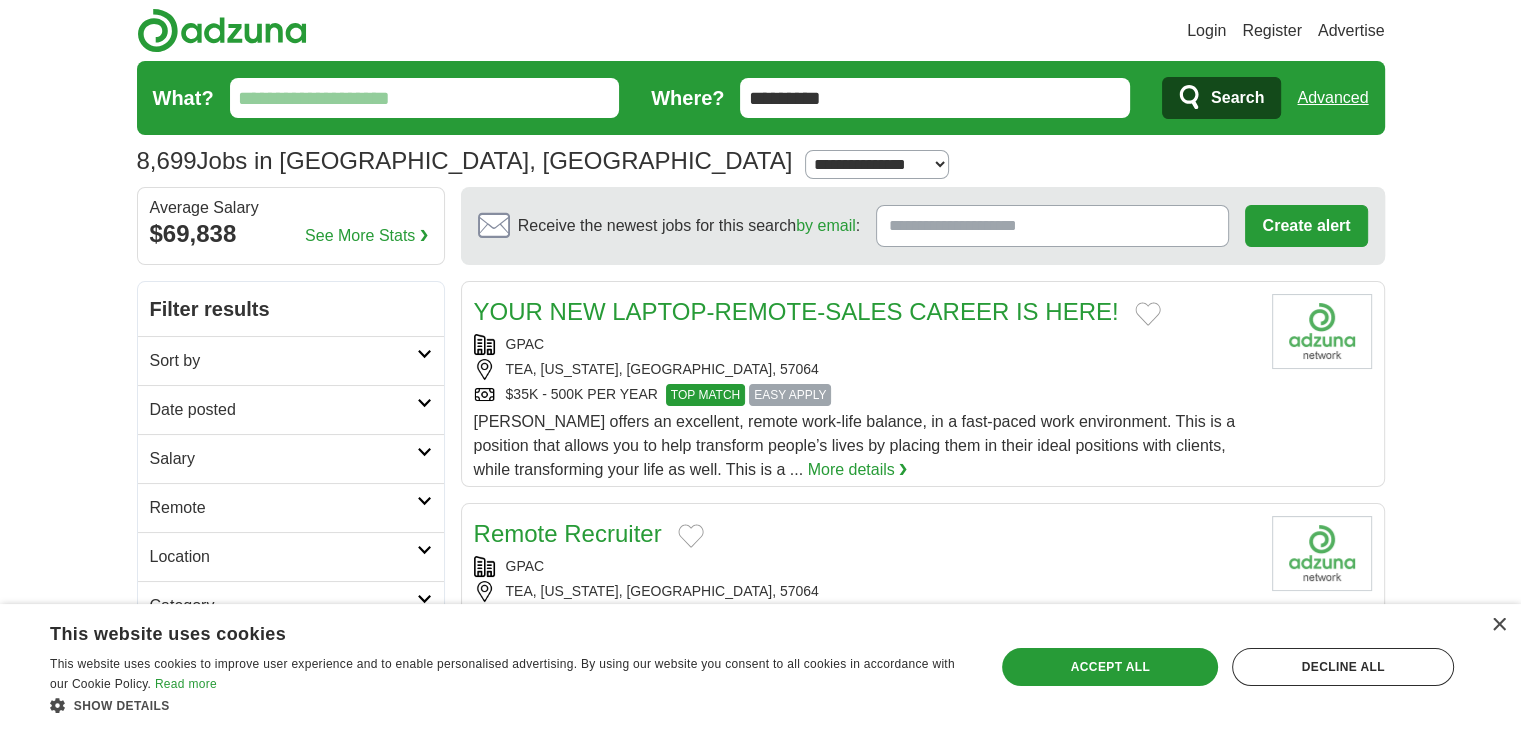 click on "Search" at bounding box center [1221, 98] 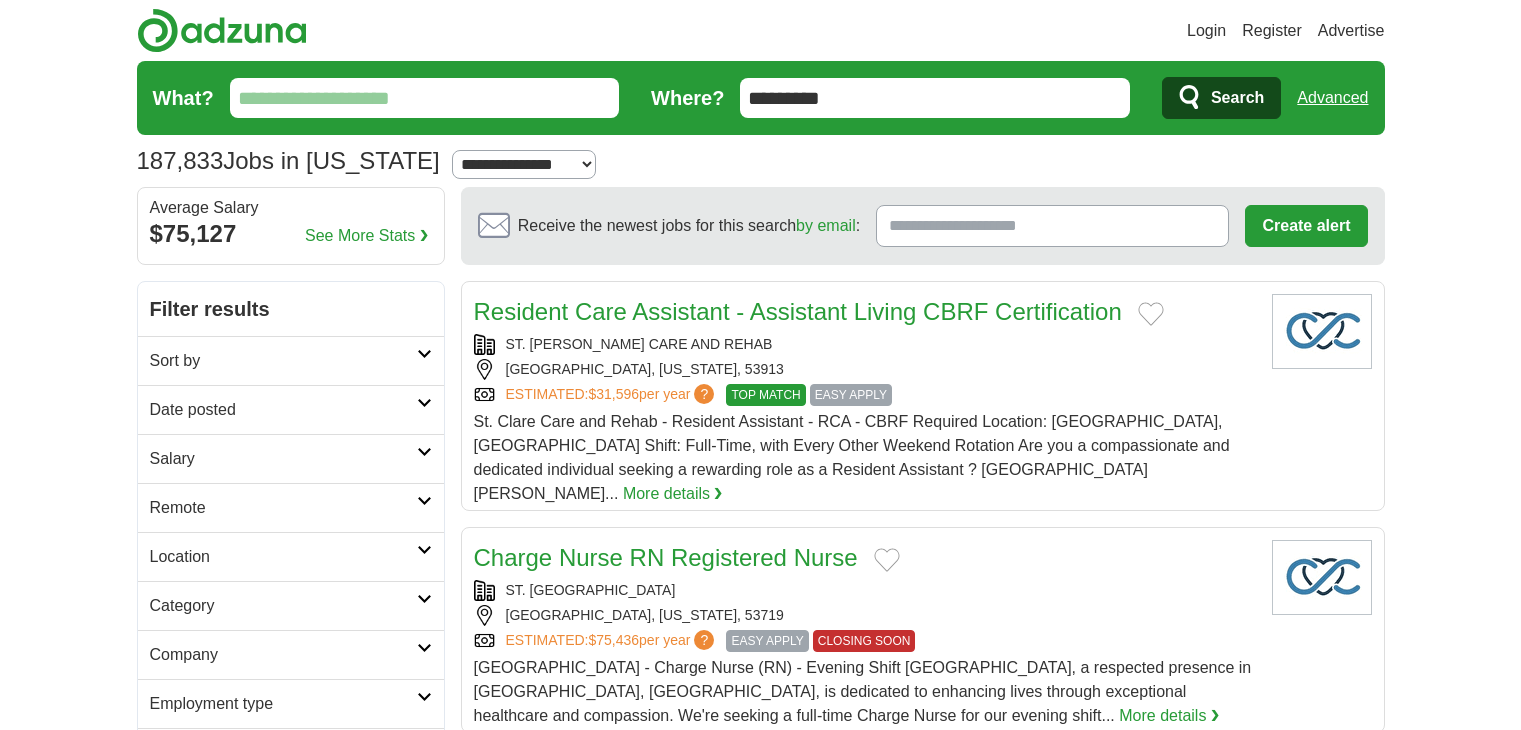 scroll, scrollTop: 0, scrollLeft: 0, axis: both 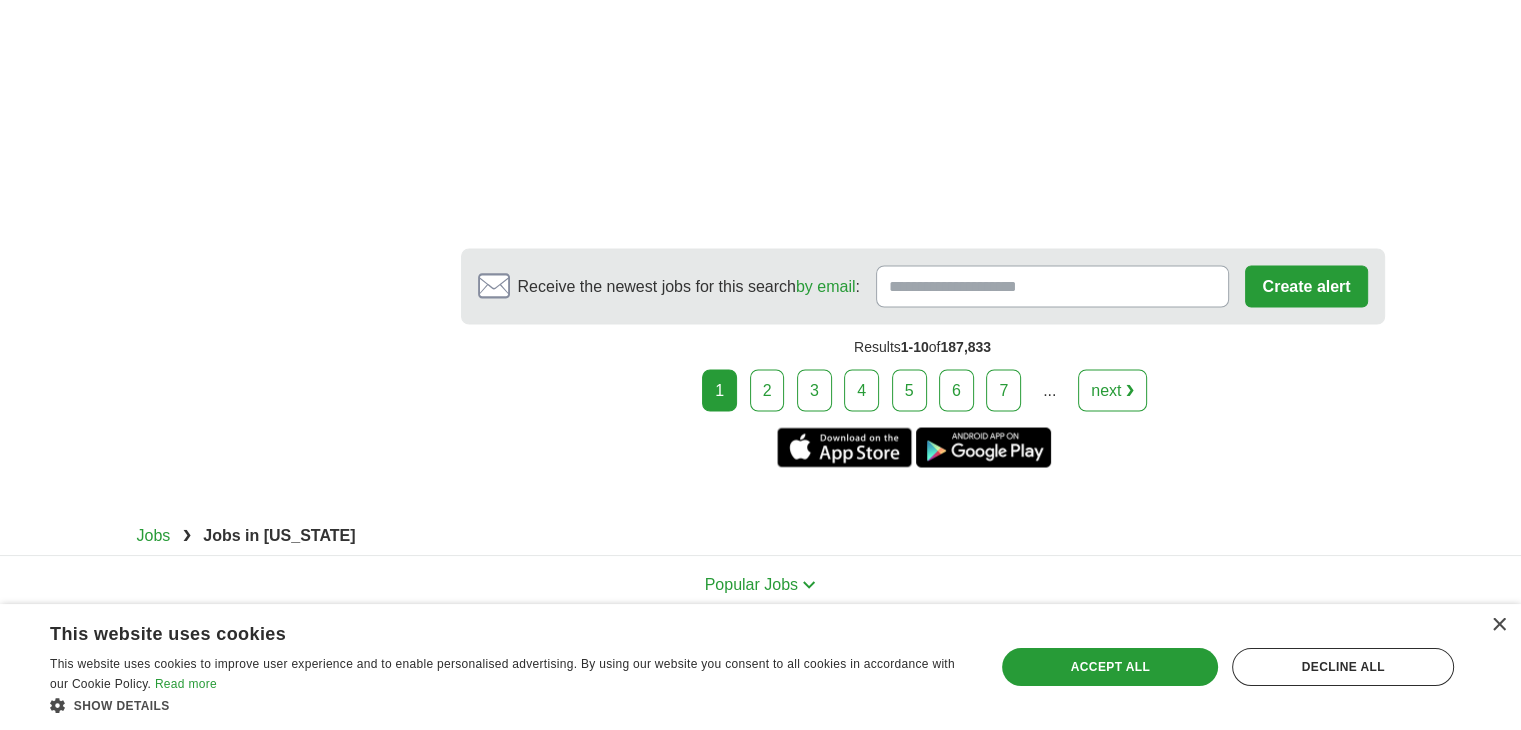 click on "next ❯" at bounding box center (1112, 390) 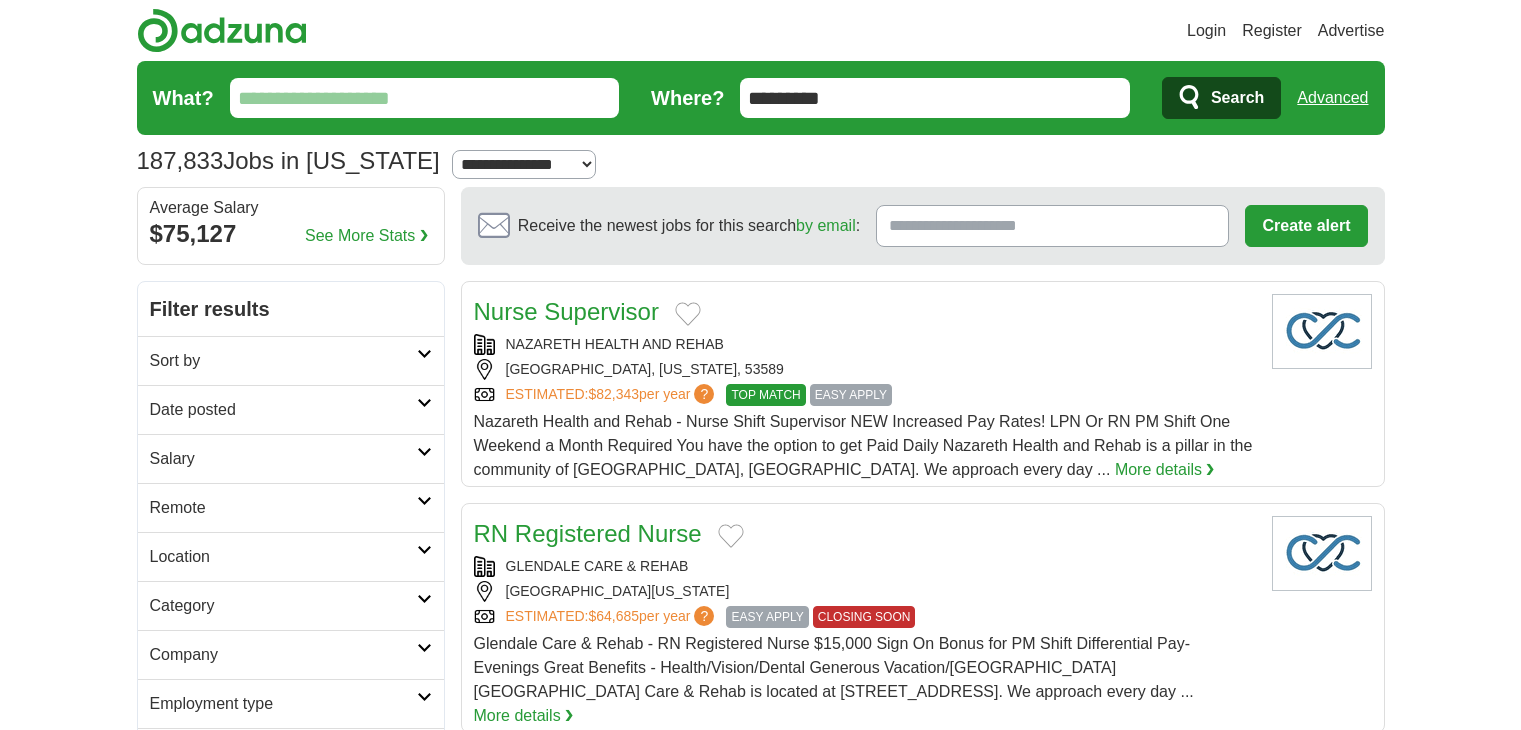 scroll, scrollTop: 0, scrollLeft: 0, axis: both 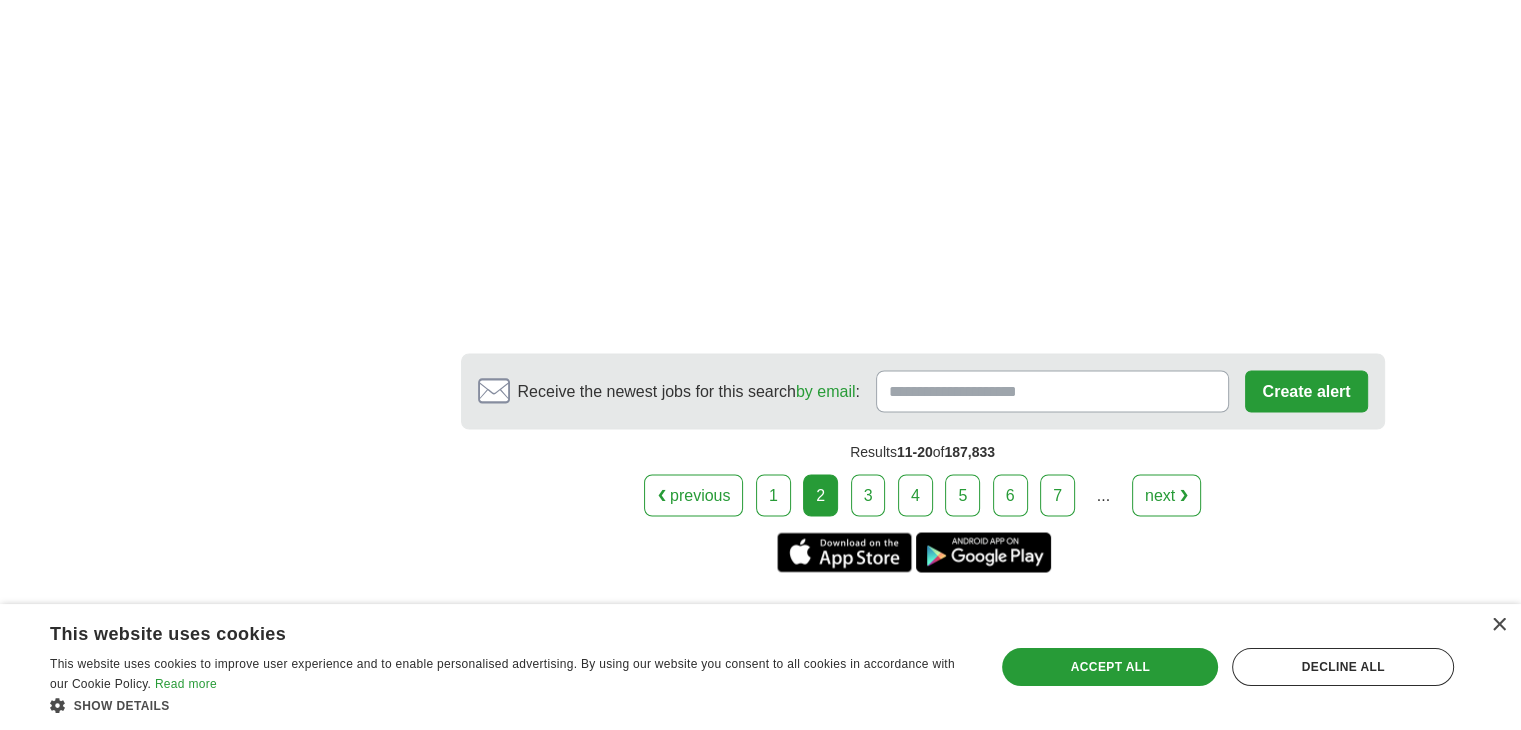 click on "..." at bounding box center [1103, 495] 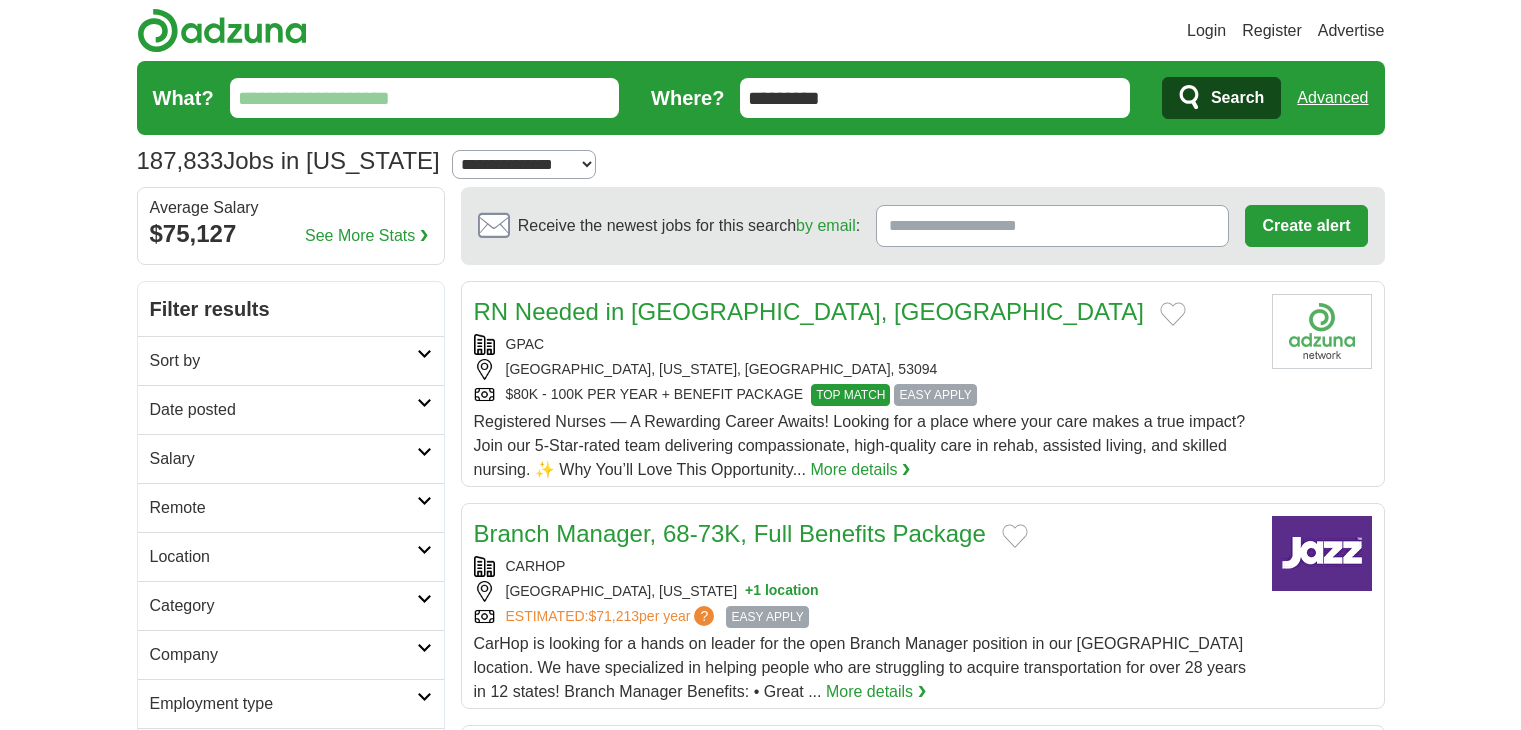 scroll, scrollTop: 0, scrollLeft: 0, axis: both 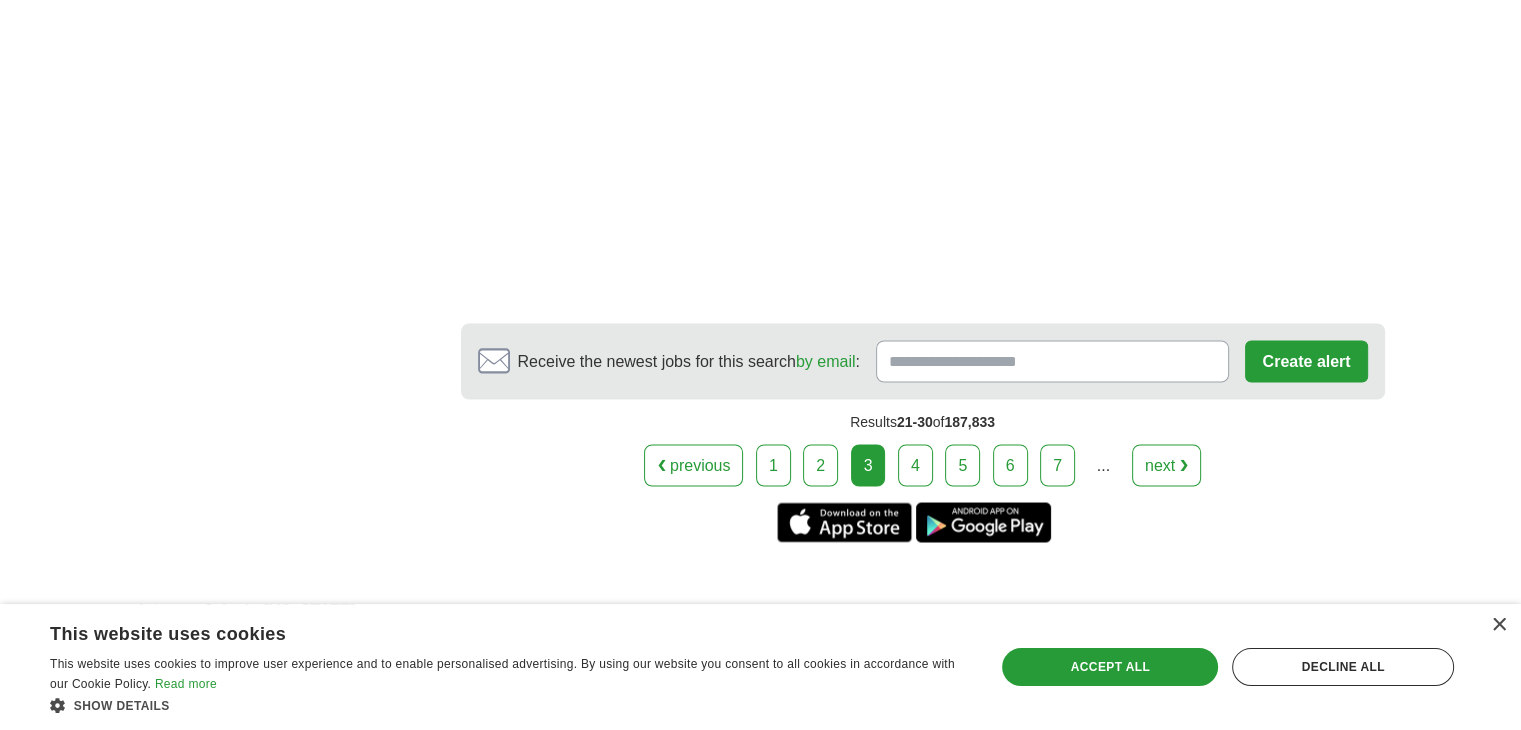 click on "❮ previous
1
2
3
4
5
6
7
...                     next ❯" at bounding box center (923, 465) 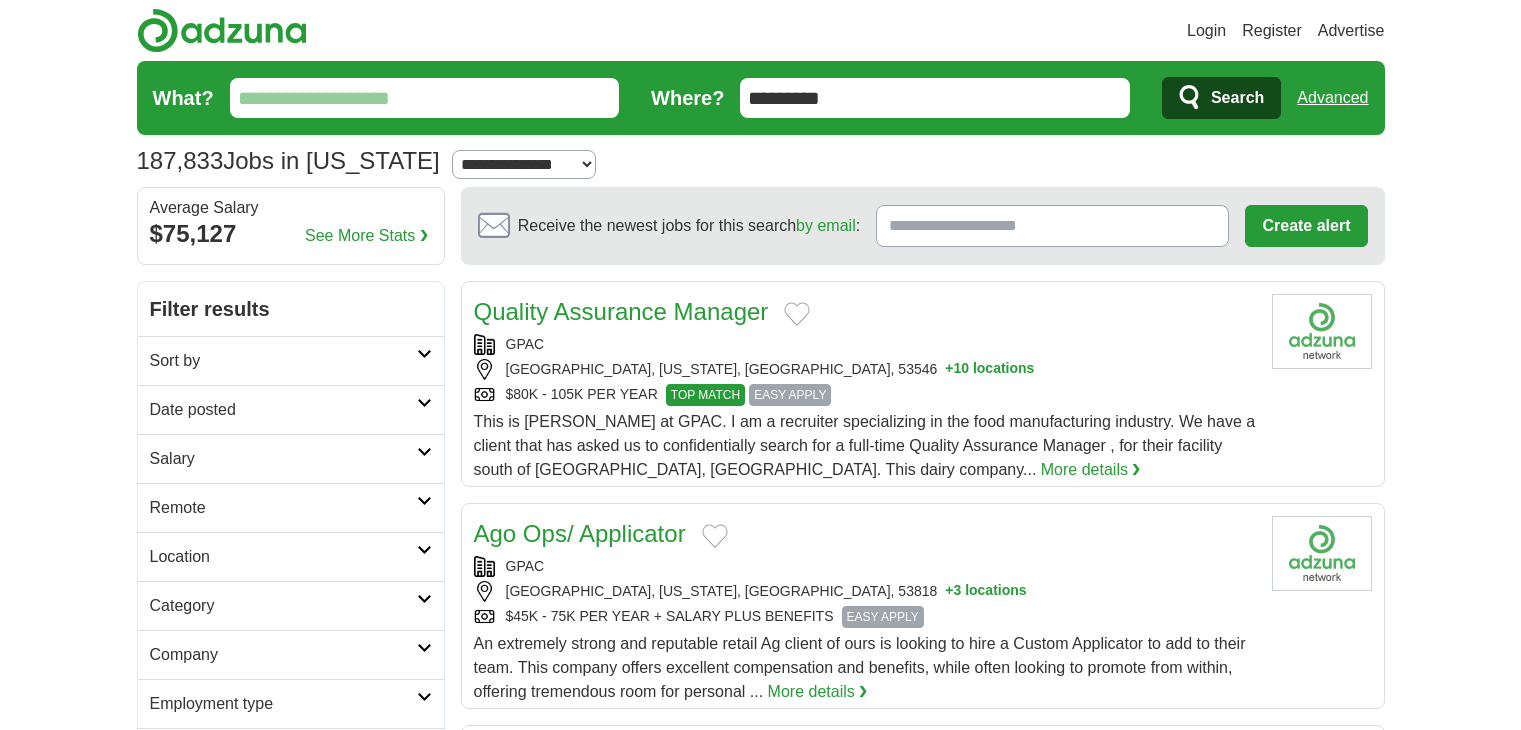 scroll, scrollTop: 0, scrollLeft: 0, axis: both 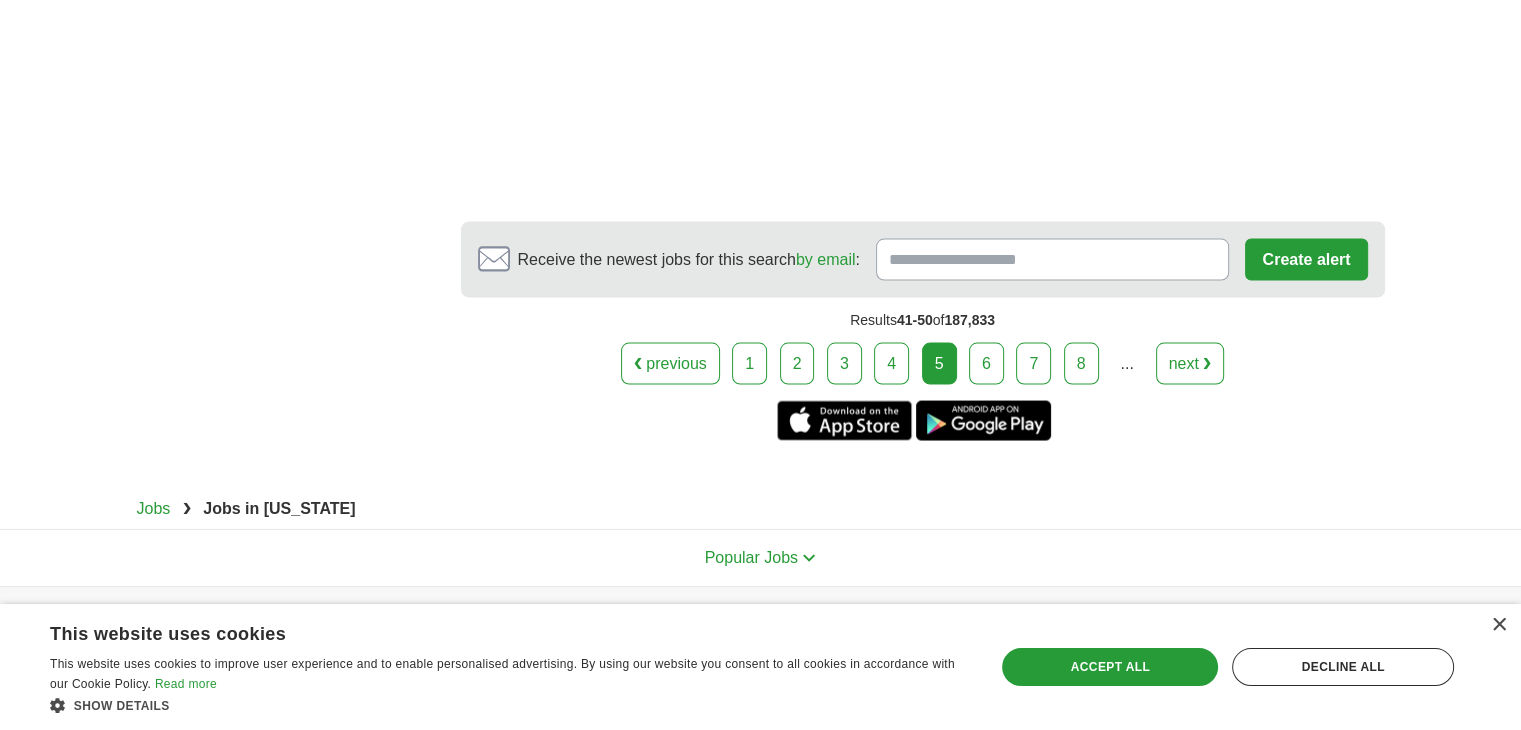 click on "next ❯" at bounding box center [1190, 364] 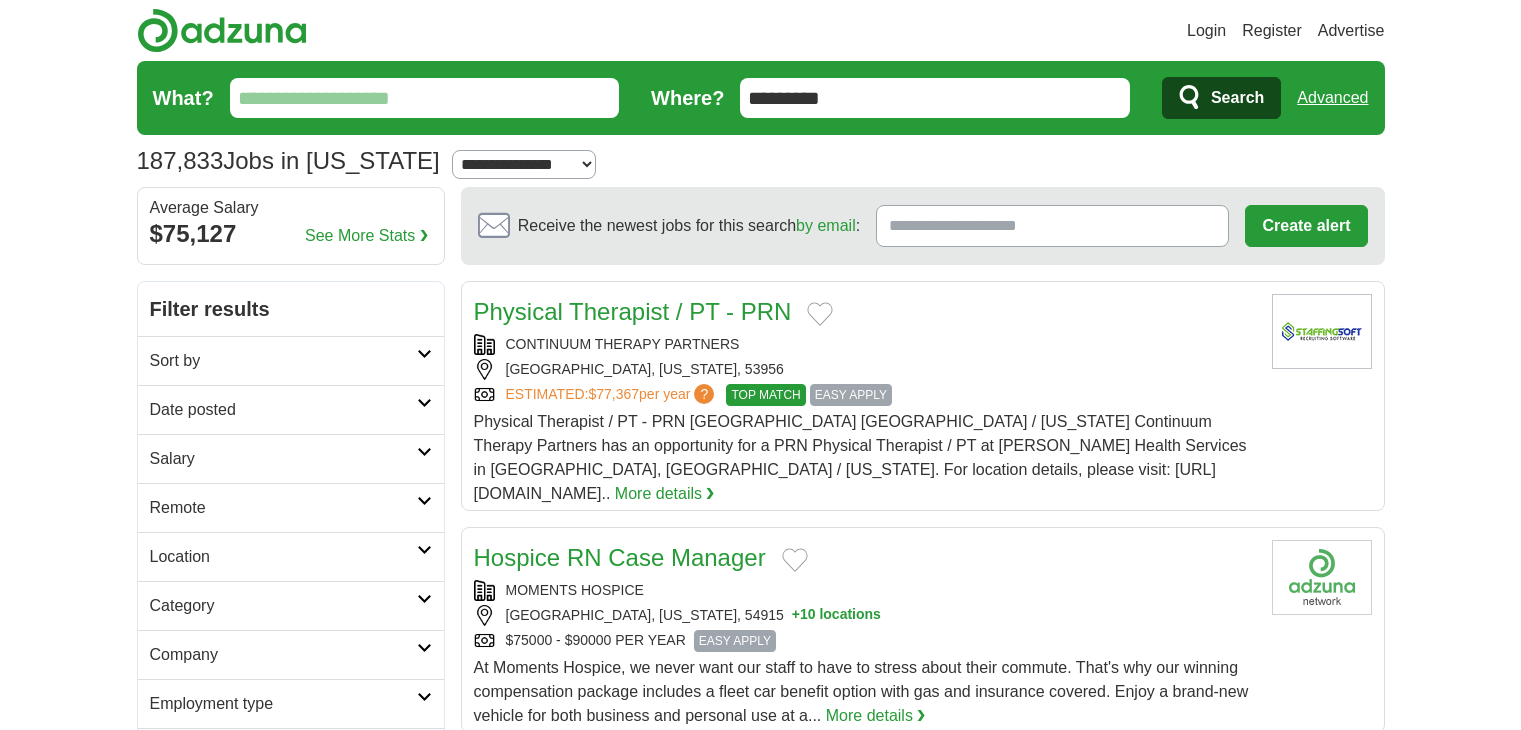 scroll, scrollTop: 0, scrollLeft: 0, axis: both 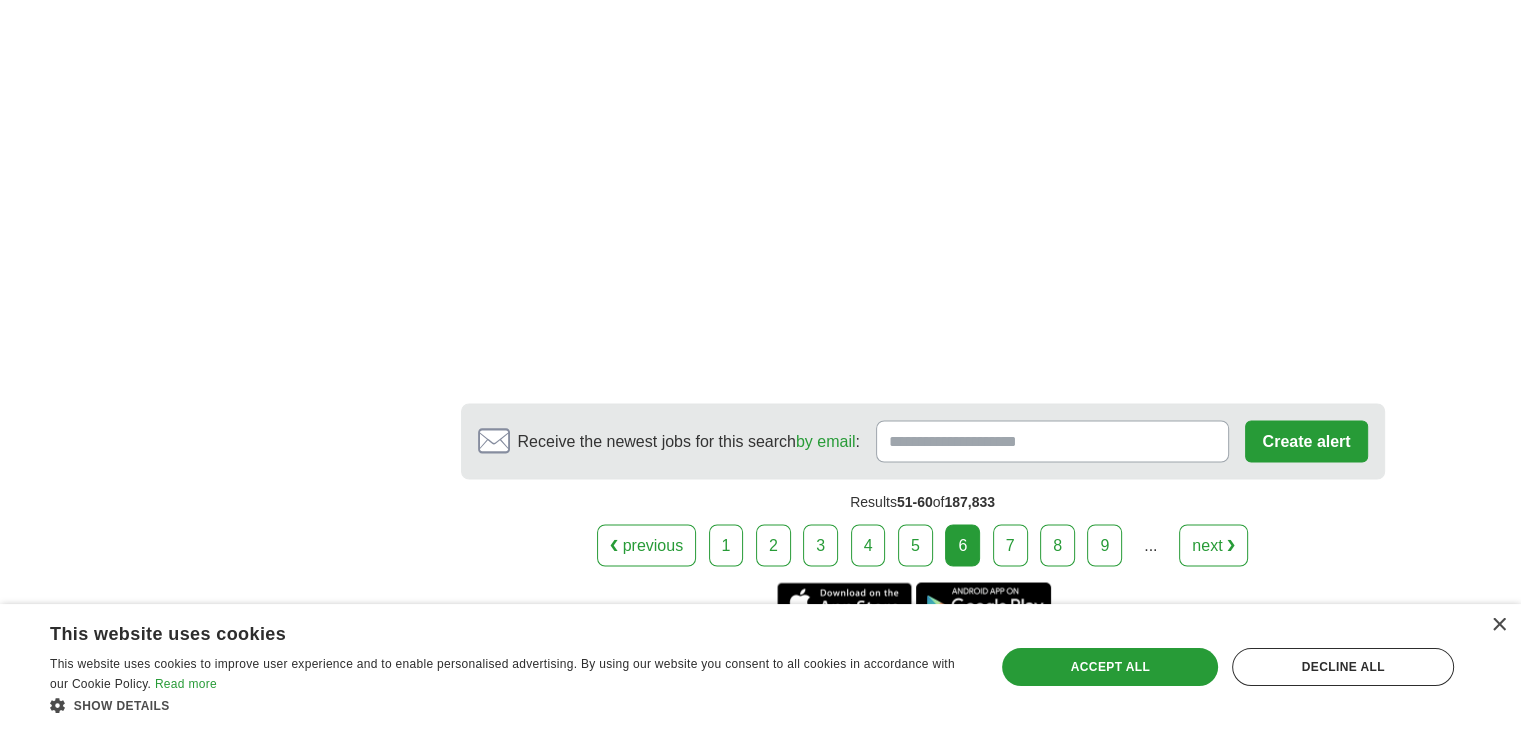 click on "next ❯" at bounding box center (1213, 545) 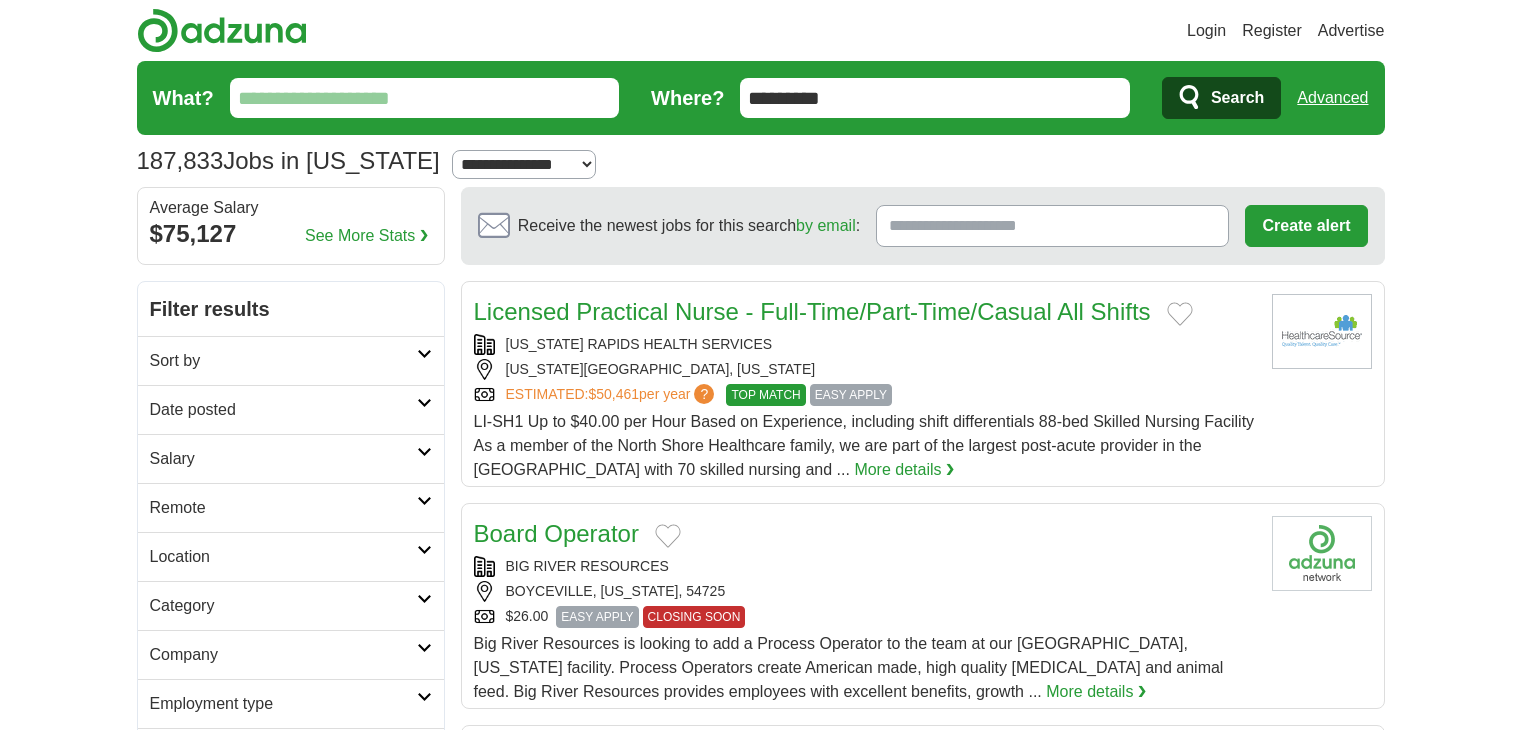 scroll, scrollTop: 0, scrollLeft: 0, axis: both 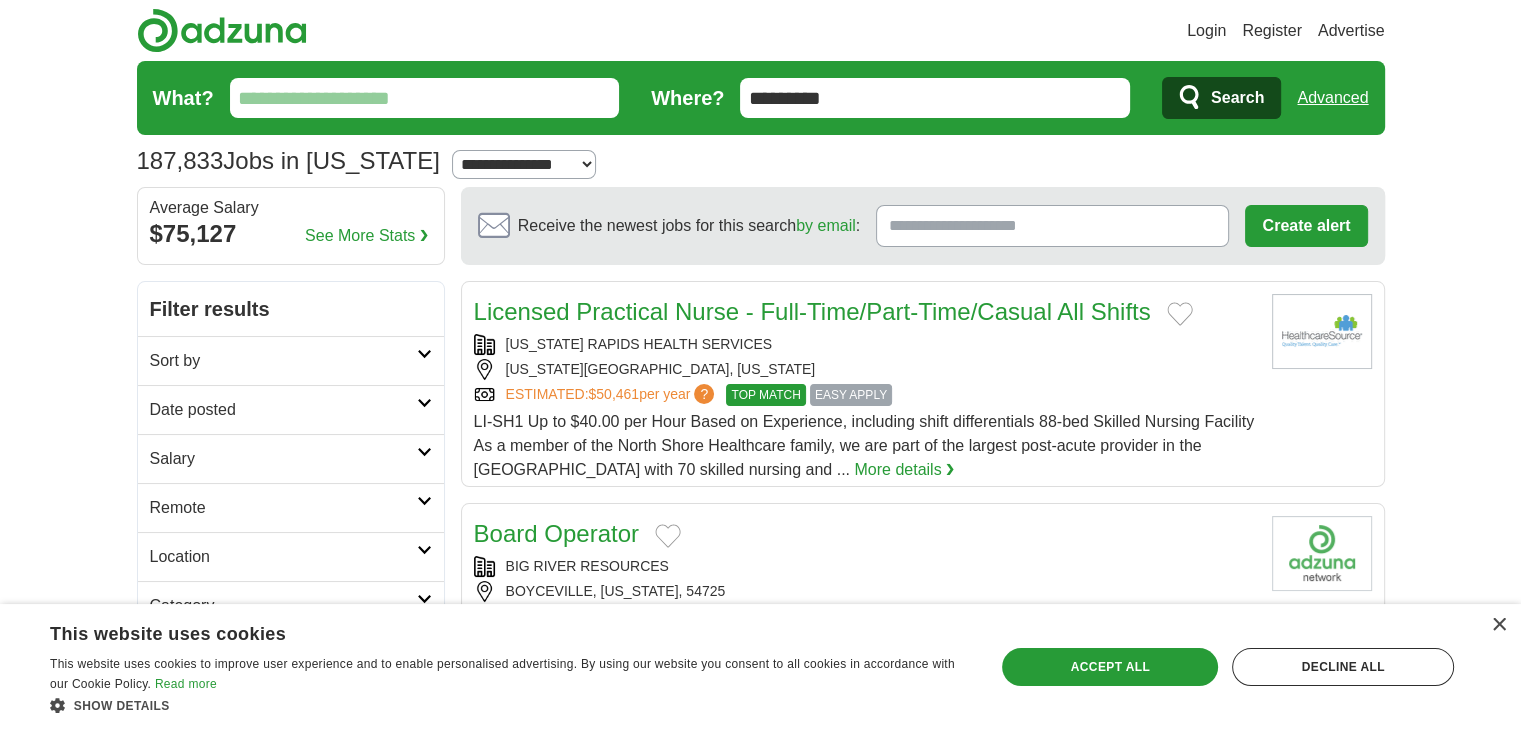 click on "What?" at bounding box center [425, 98] 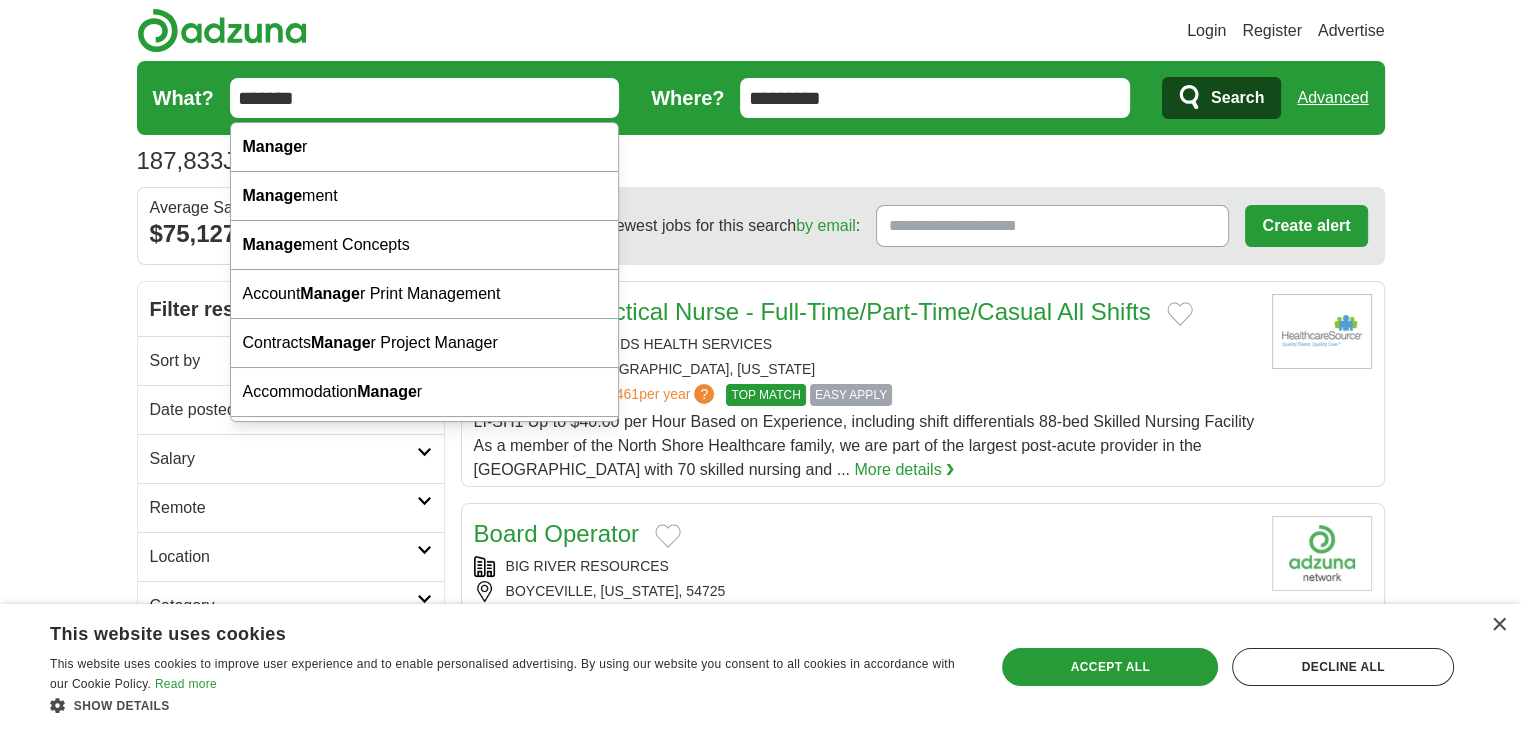 type on "*******" 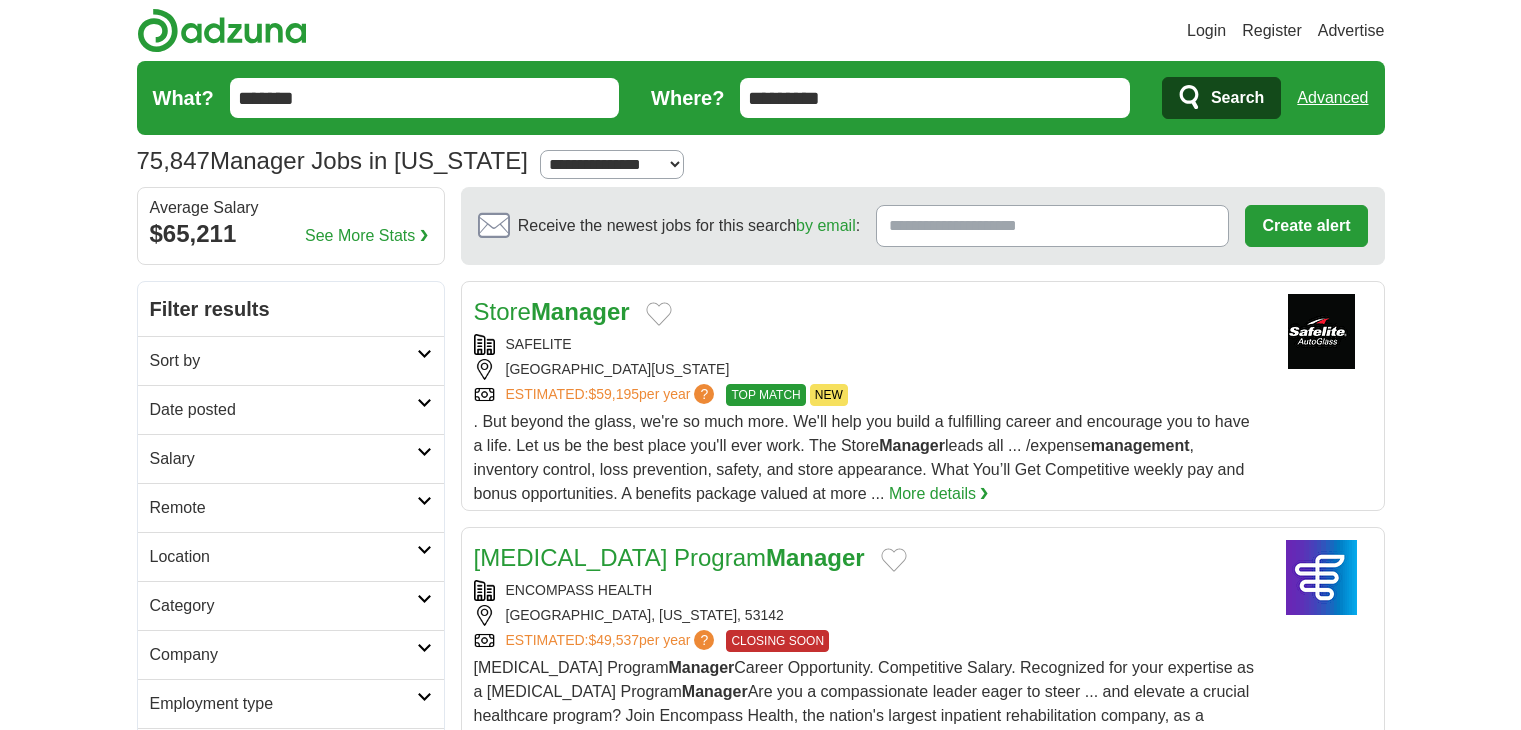 scroll, scrollTop: 0, scrollLeft: 0, axis: both 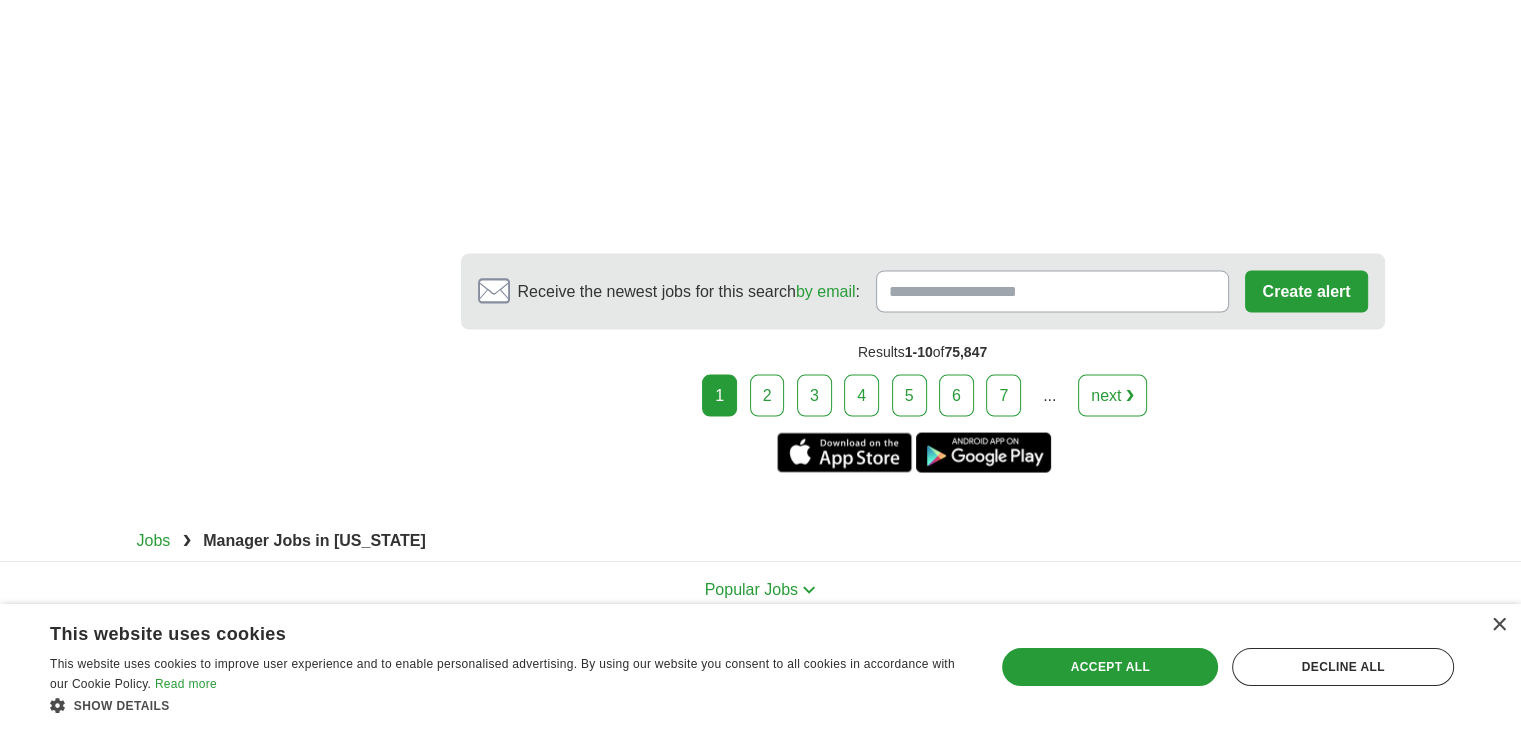 click on "next ❯" at bounding box center (1112, 396) 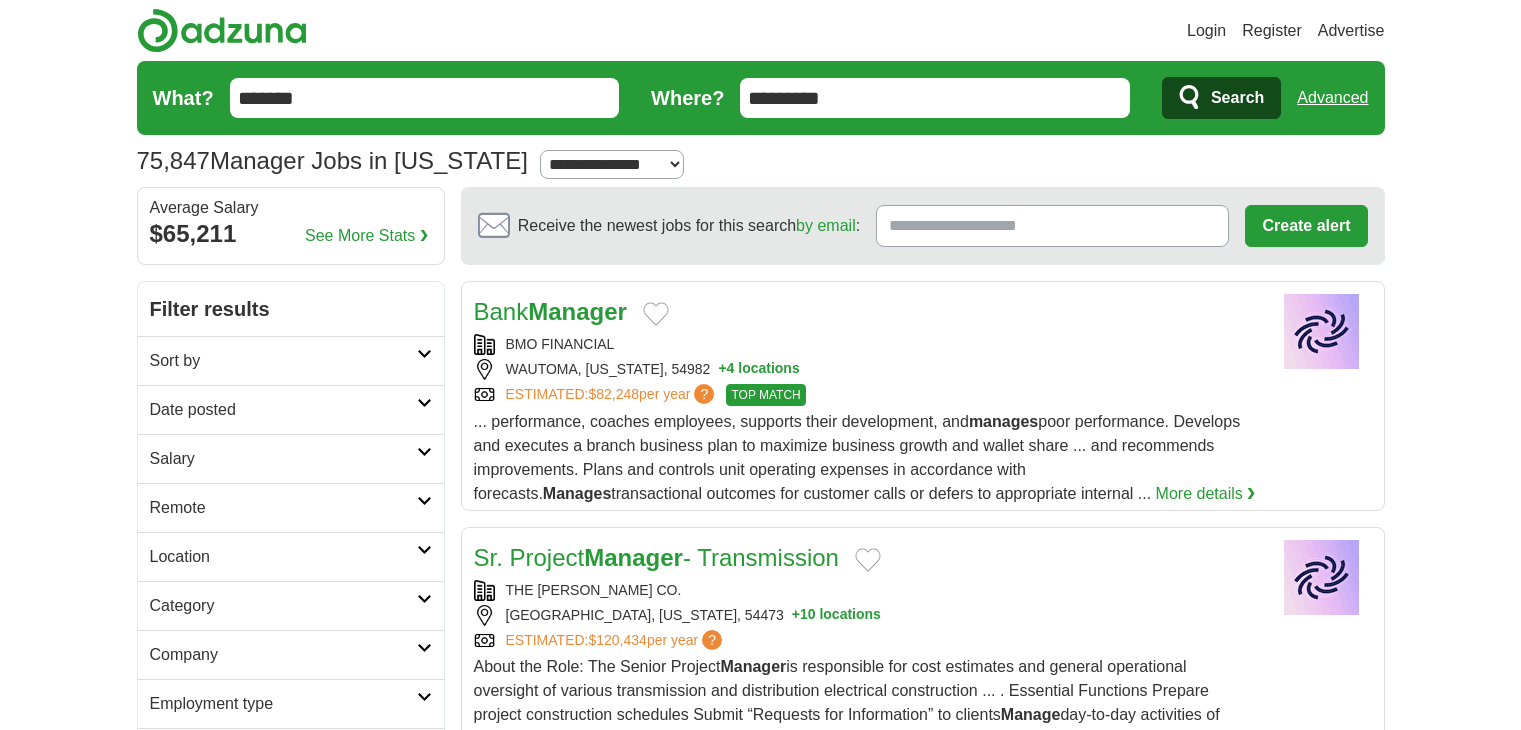 scroll, scrollTop: 0, scrollLeft: 0, axis: both 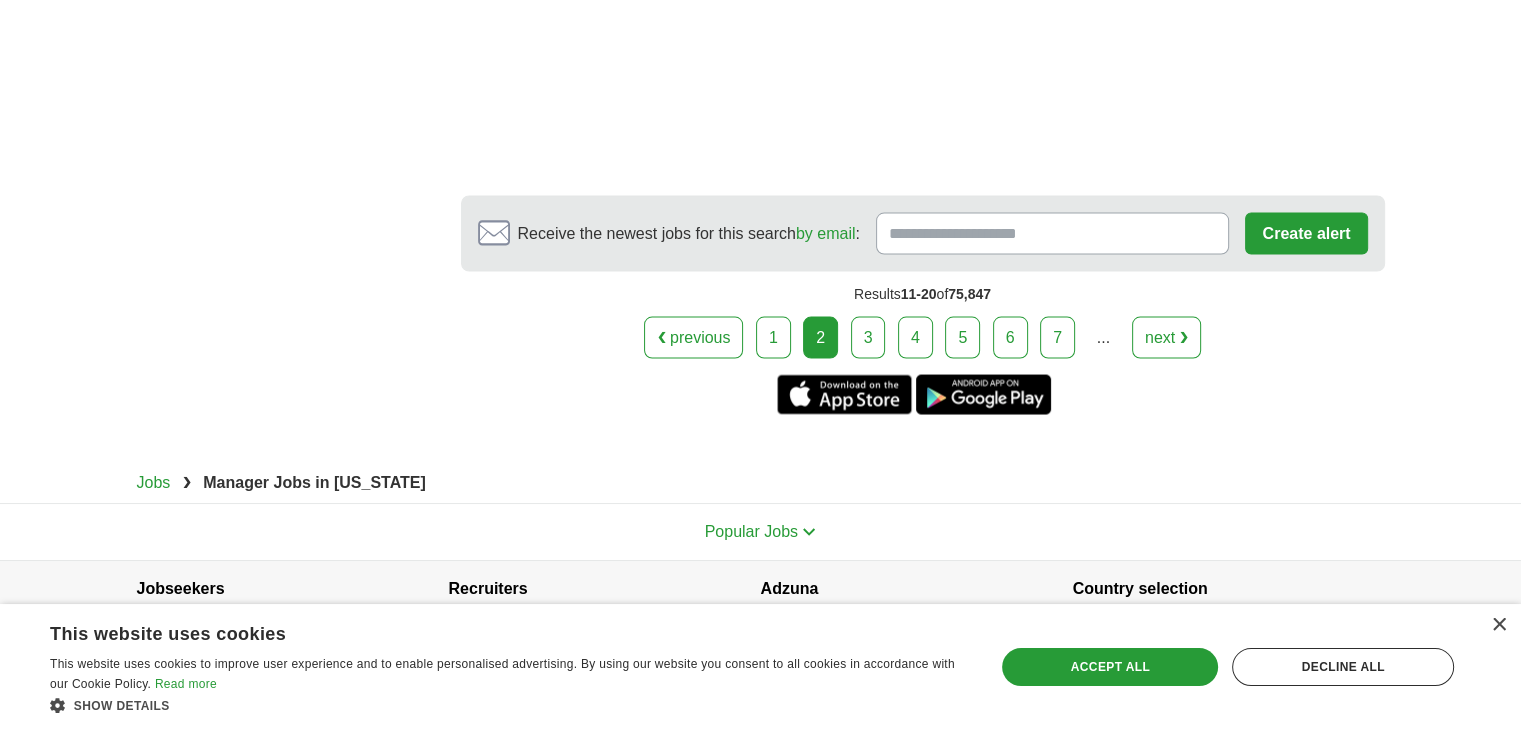 click on "next ❯" at bounding box center (1166, 338) 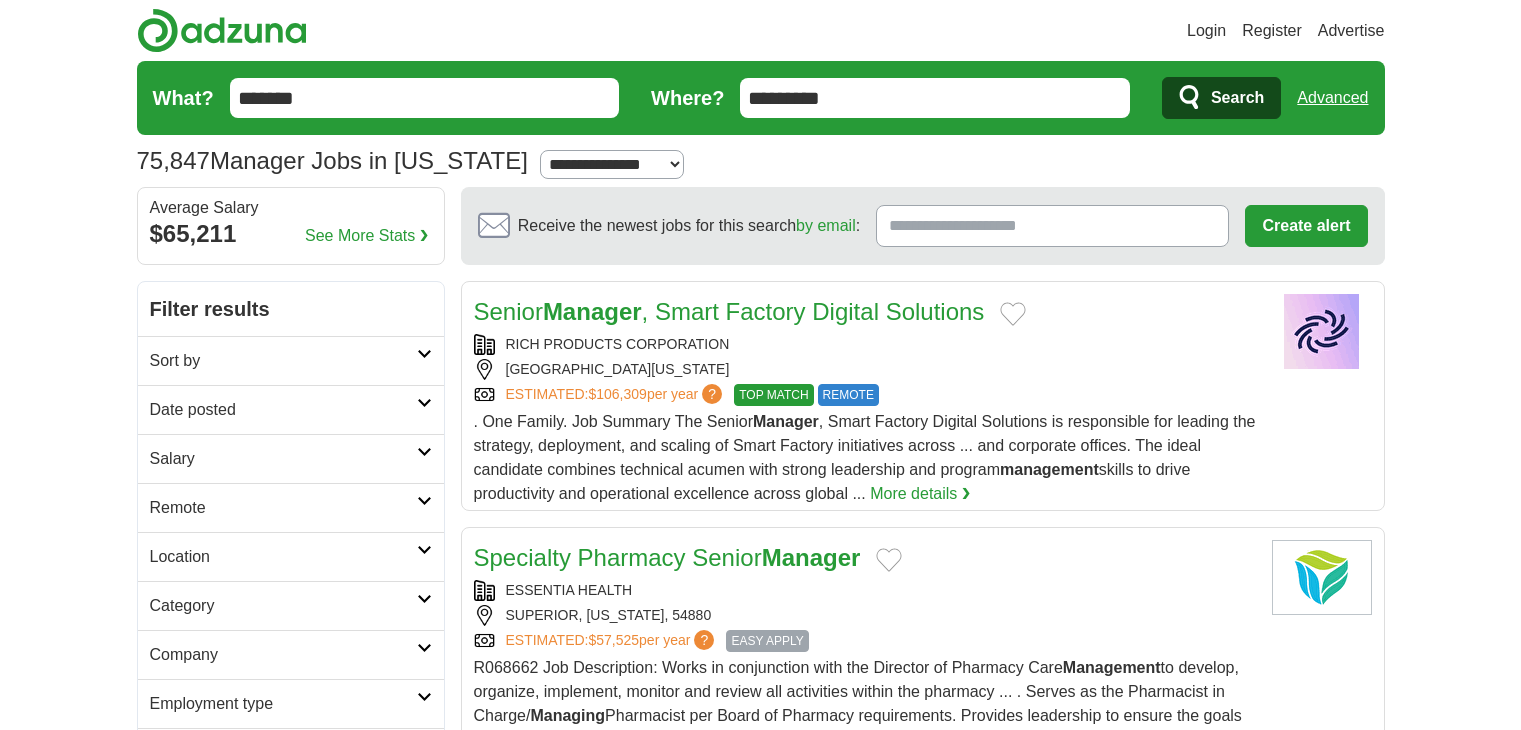 scroll, scrollTop: 0, scrollLeft: 0, axis: both 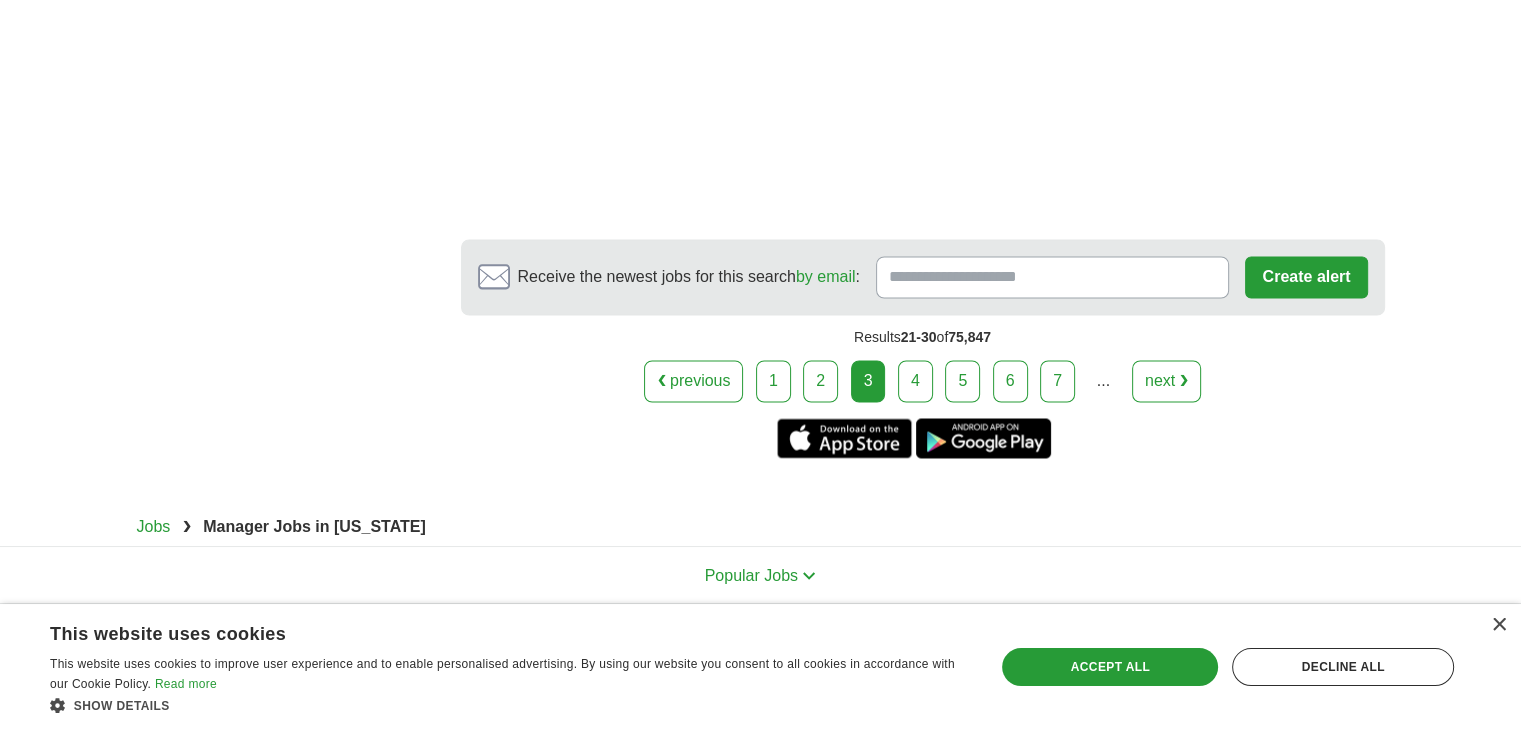 click on "next ❯" at bounding box center (1166, 381) 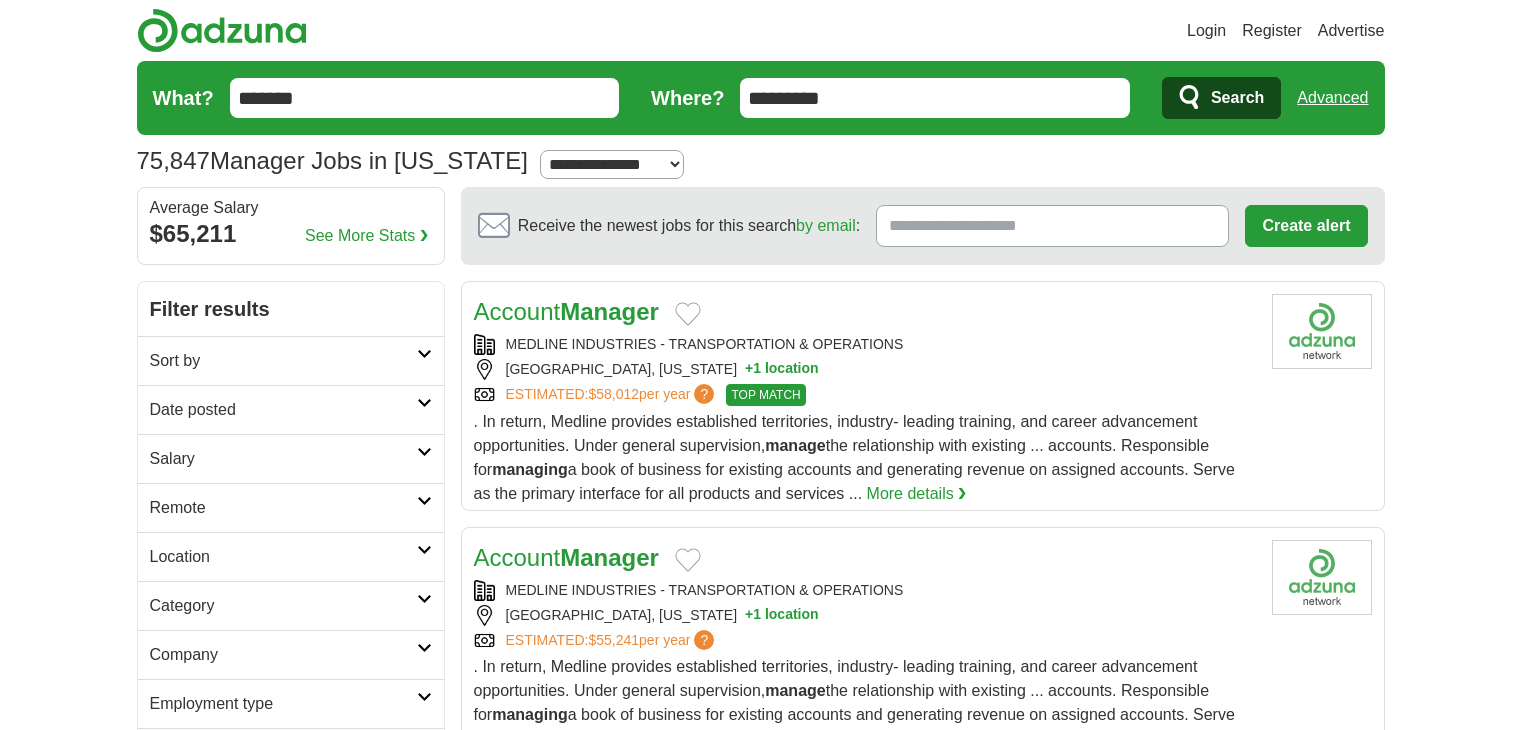 scroll, scrollTop: 0, scrollLeft: 0, axis: both 